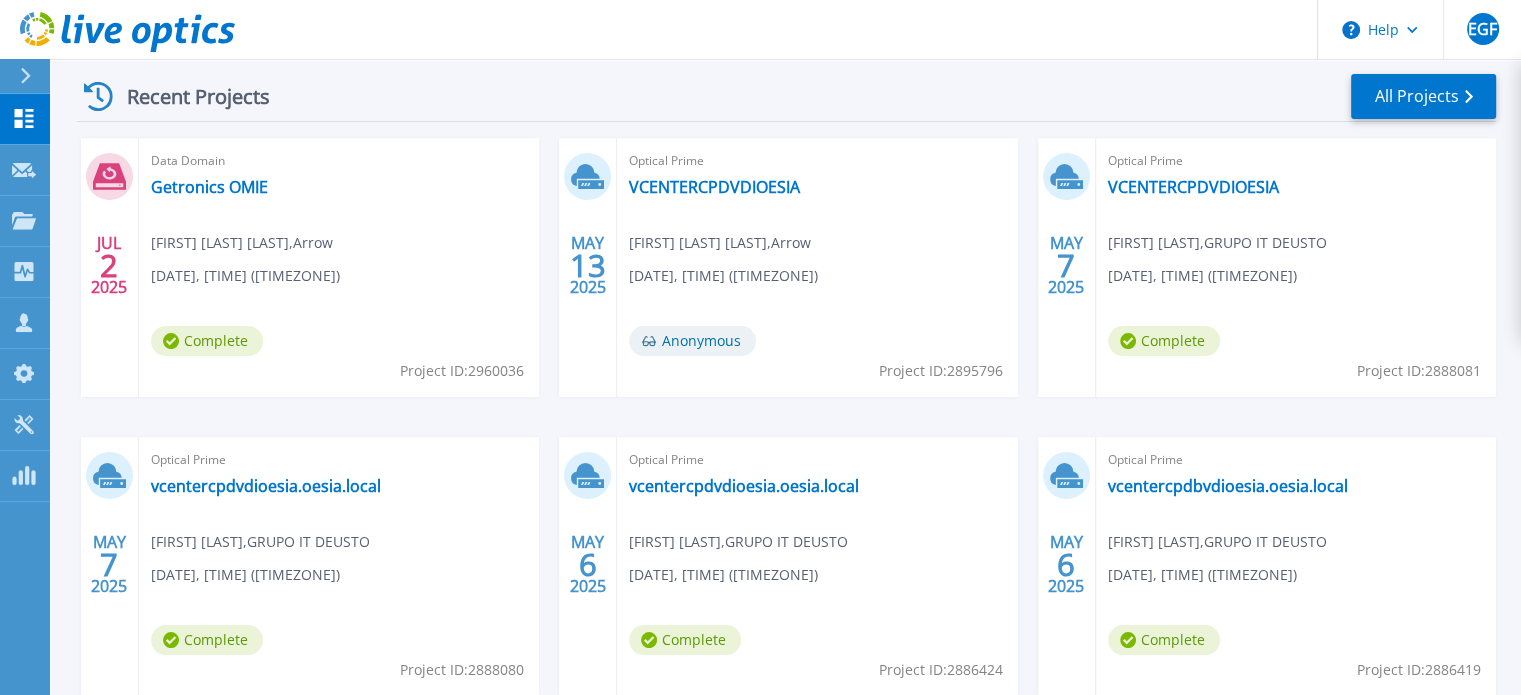scroll, scrollTop: 295, scrollLeft: 0, axis: vertical 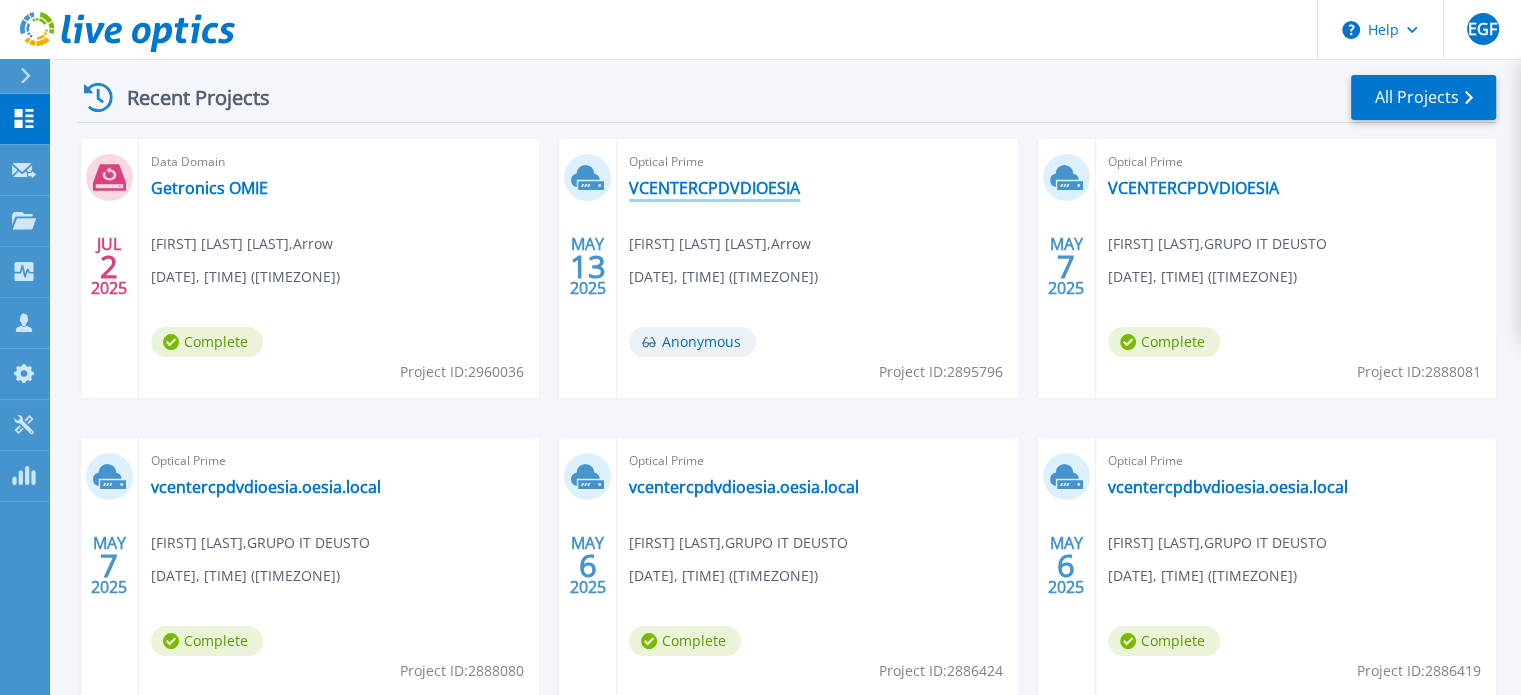 click on "VCENTERCPDVDIOESIA" at bounding box center [714, 188] 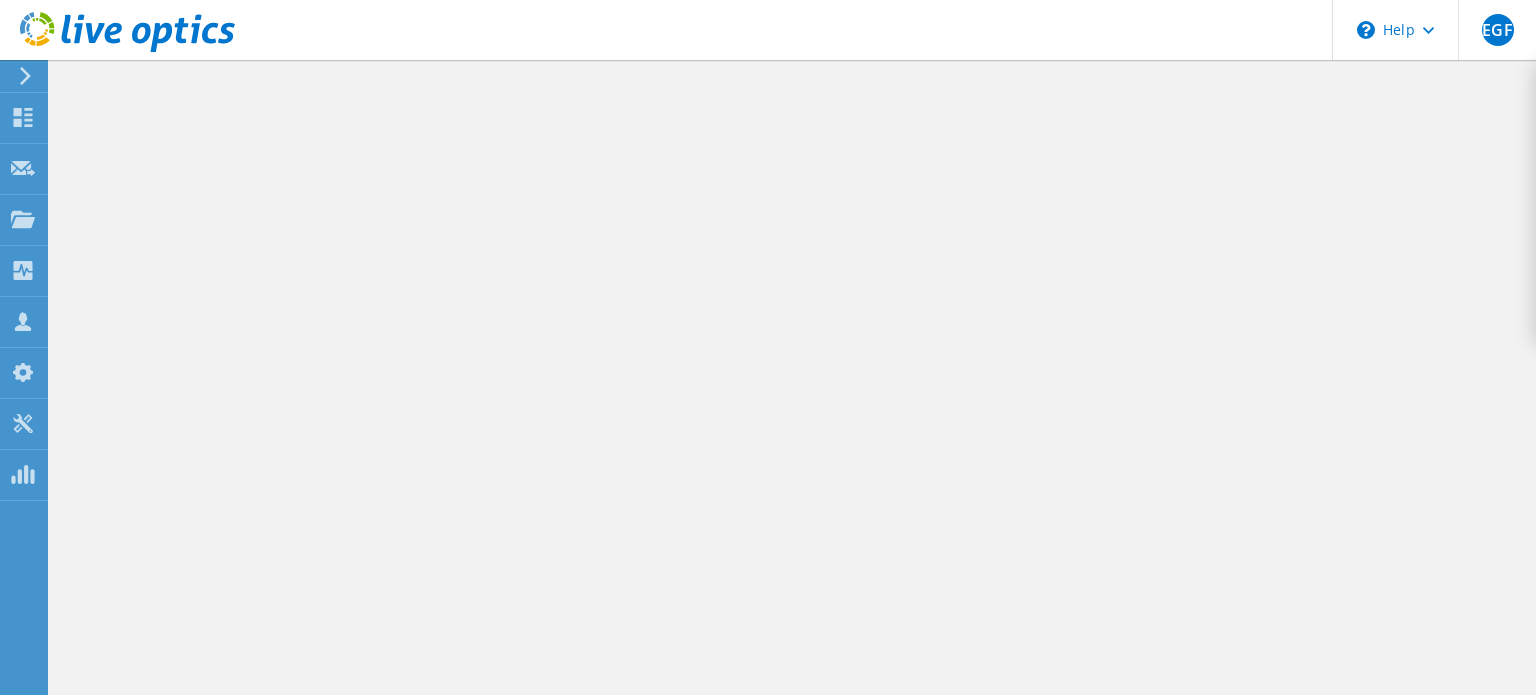 scroll, scrollTop: 0, scrollLeft: 0, axis: both 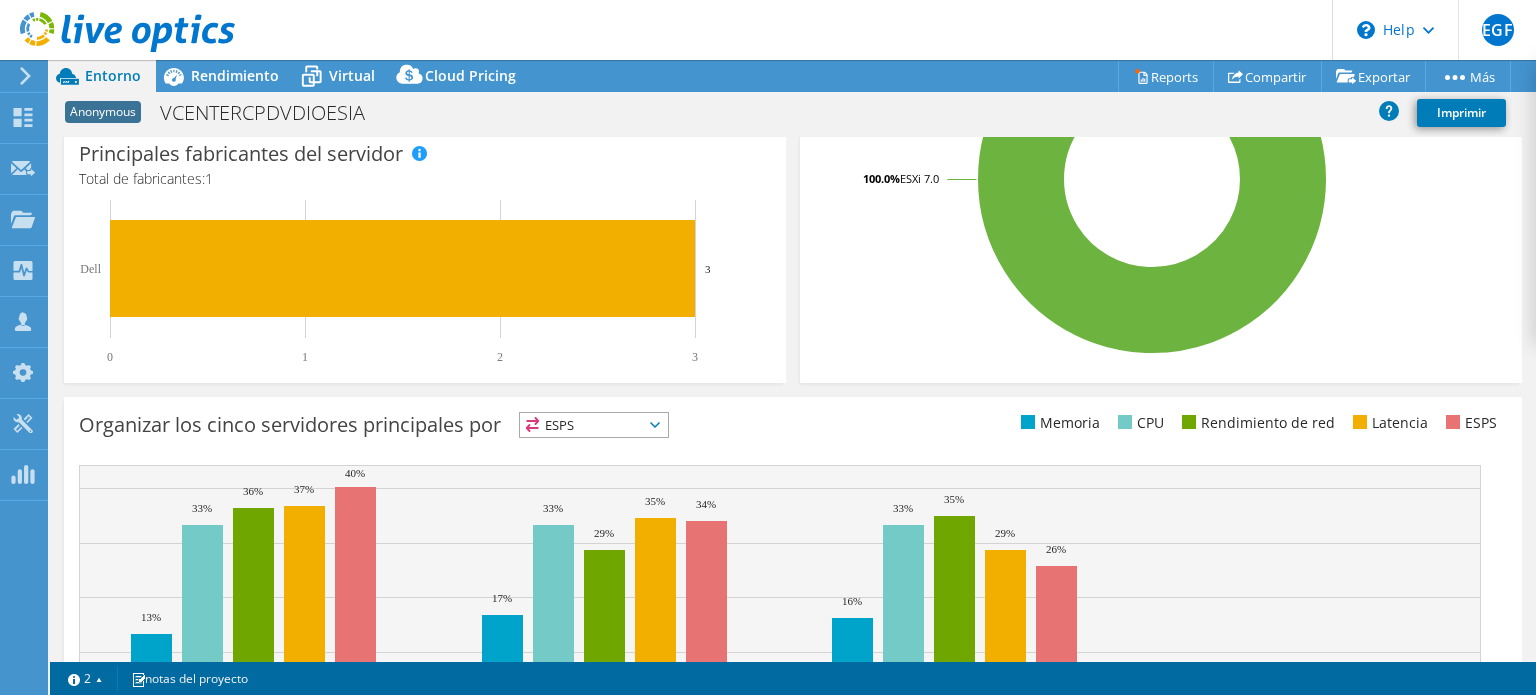 click on "Organizar los cinco servidores principales por
ESPS
ESPS" at bounding box center (436, 428) 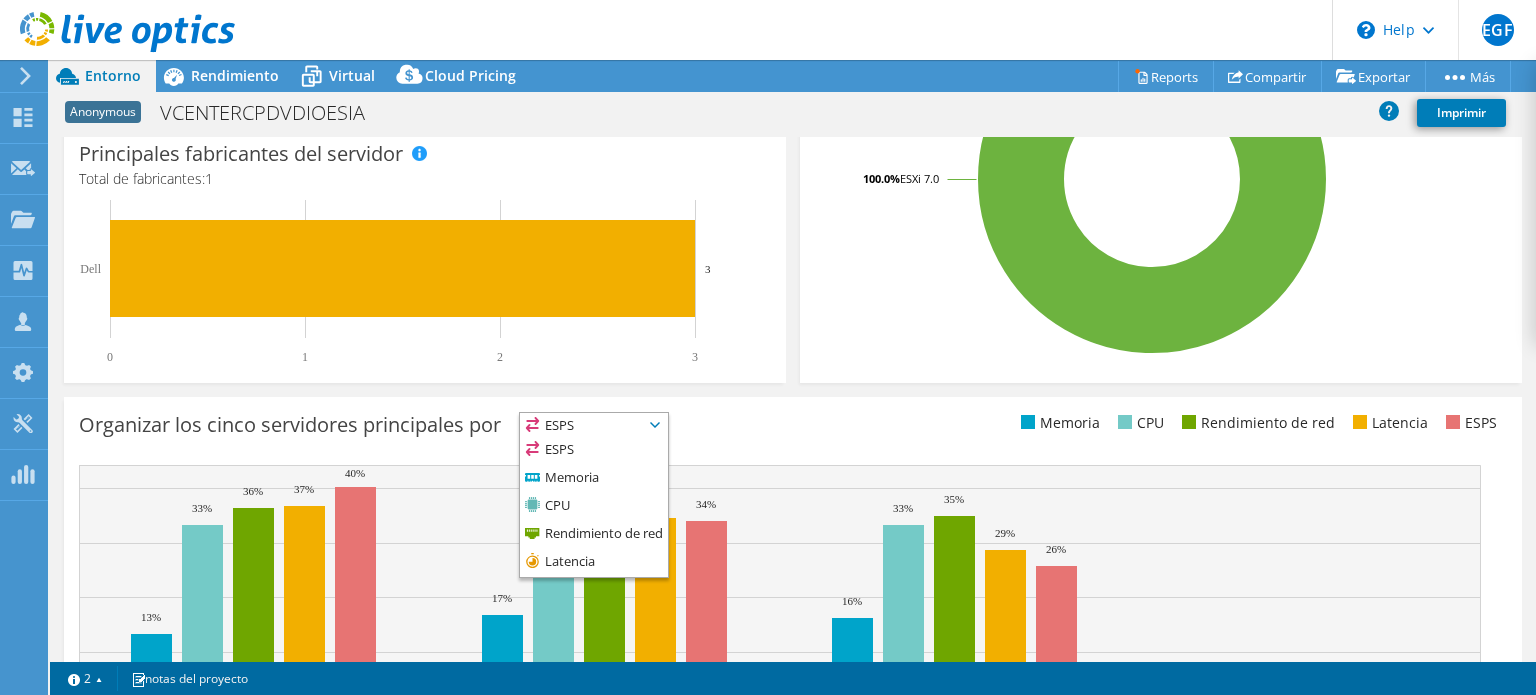scroll, scrollTop: 624, scrollLeft: 0, axis: vertical 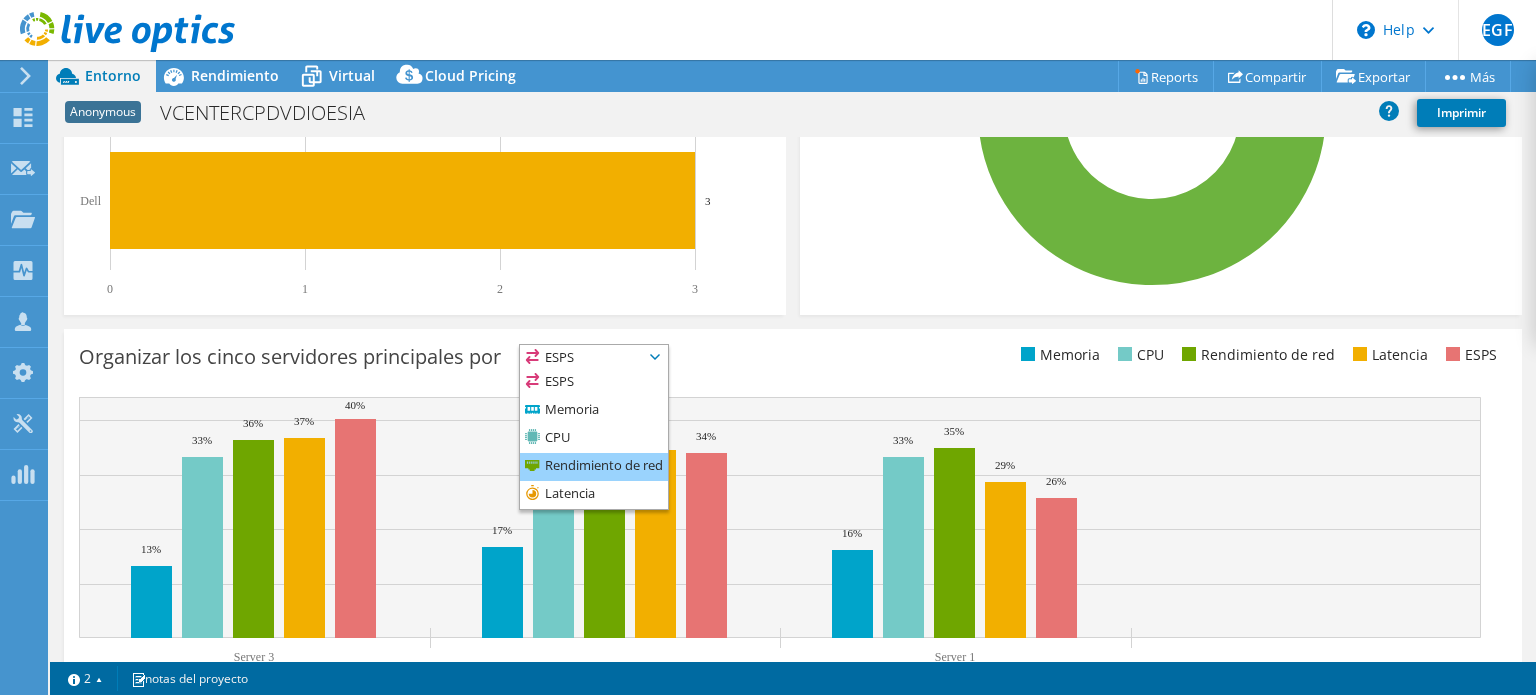 click on "Rendimiento de red" at bounding box center (594, 467) 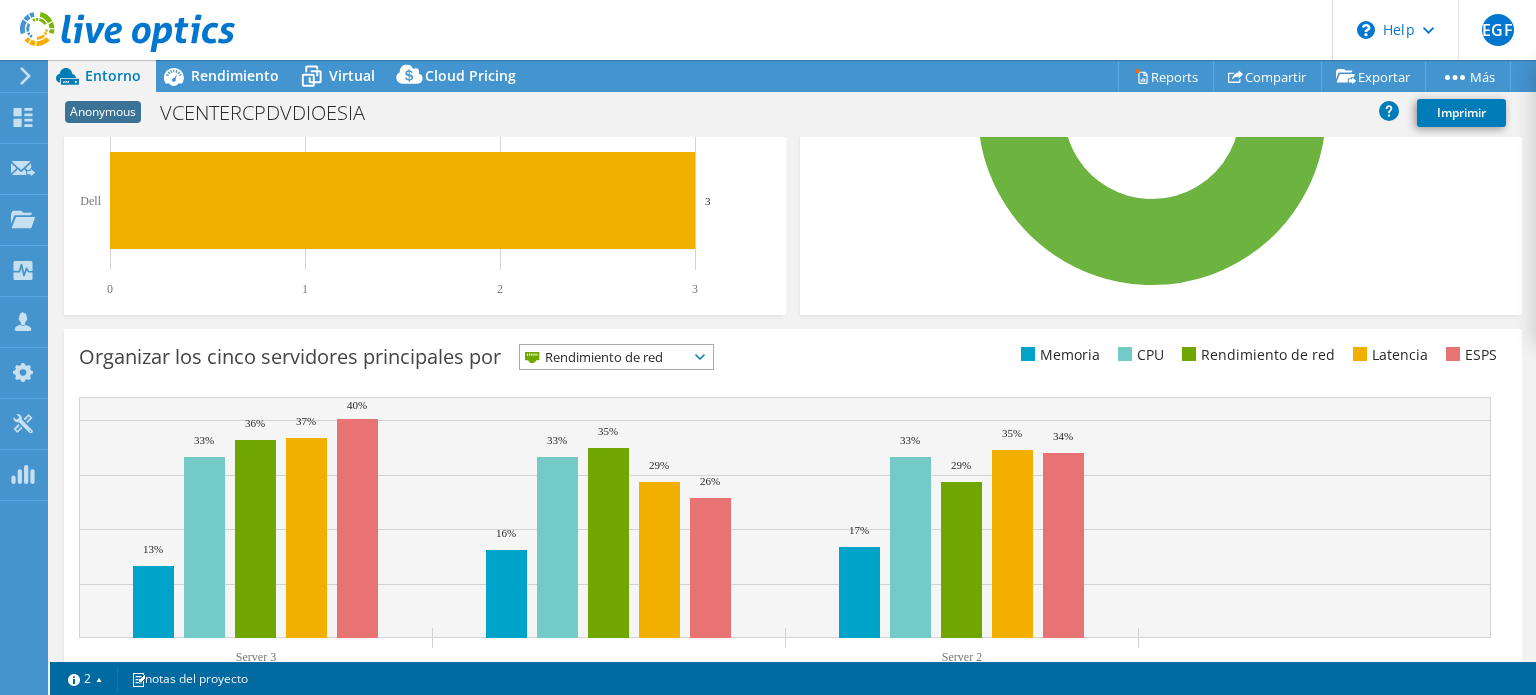 click on "Organizar los cinco servidores principales por
Rendimiento de red
ESPS
CPU" at bounding box center [793, 524] 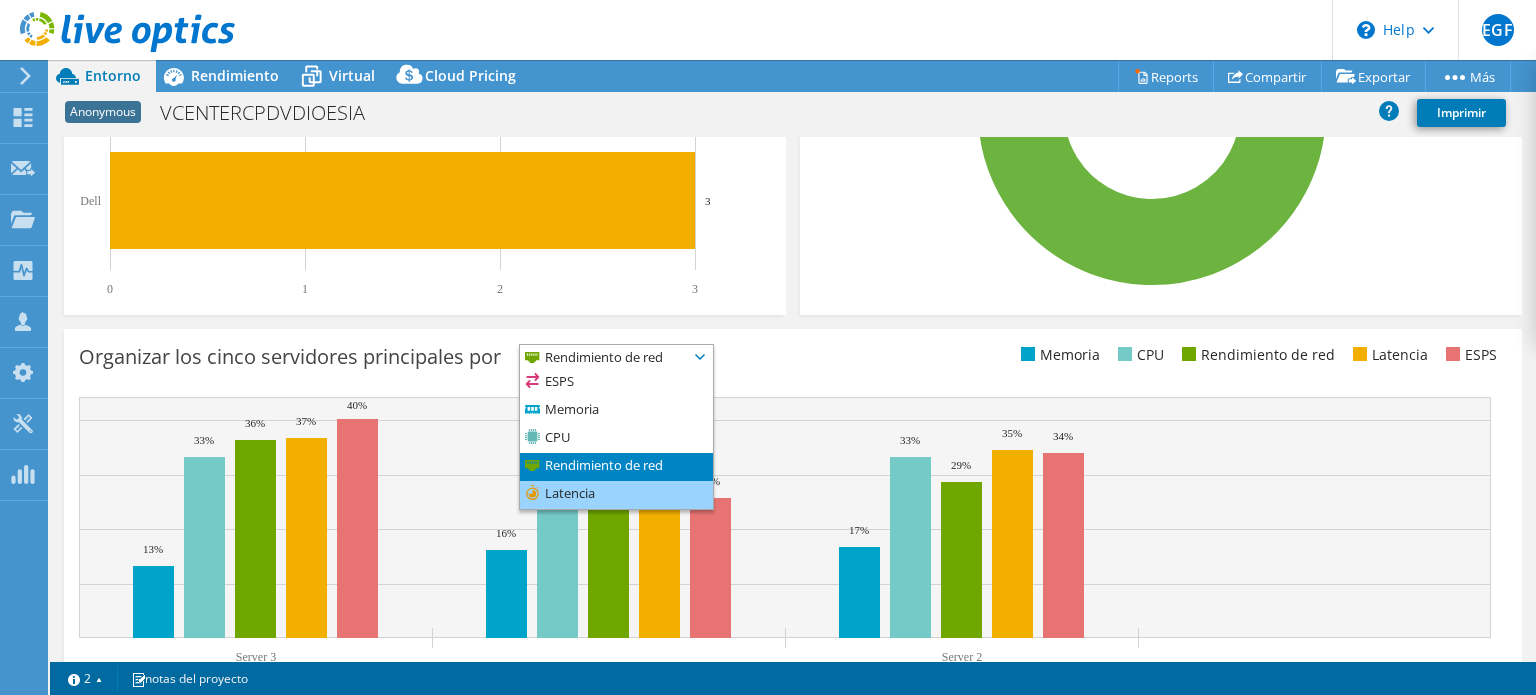 click on "Latencia" at bounding box center [616, 495] 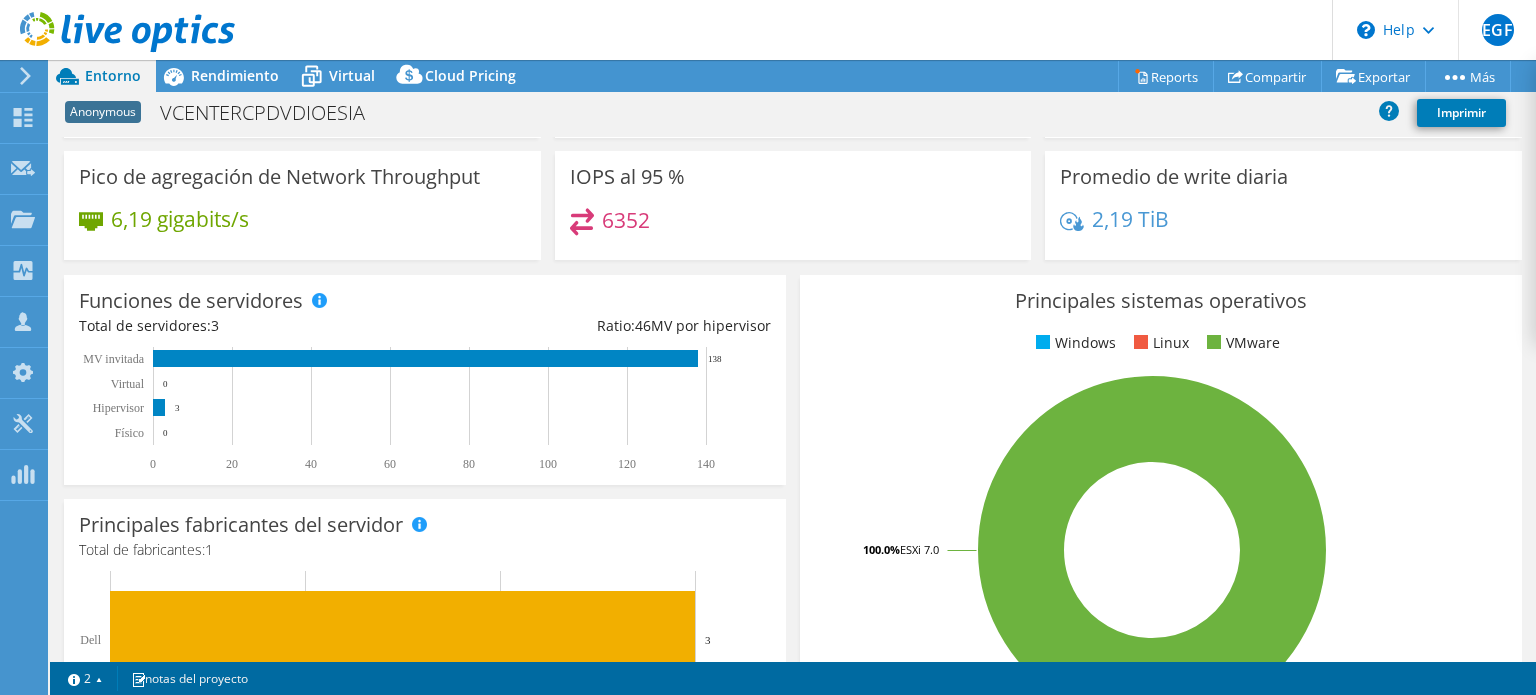 scroll, scrollTop: 0, scrollLeft: 0, axis: both 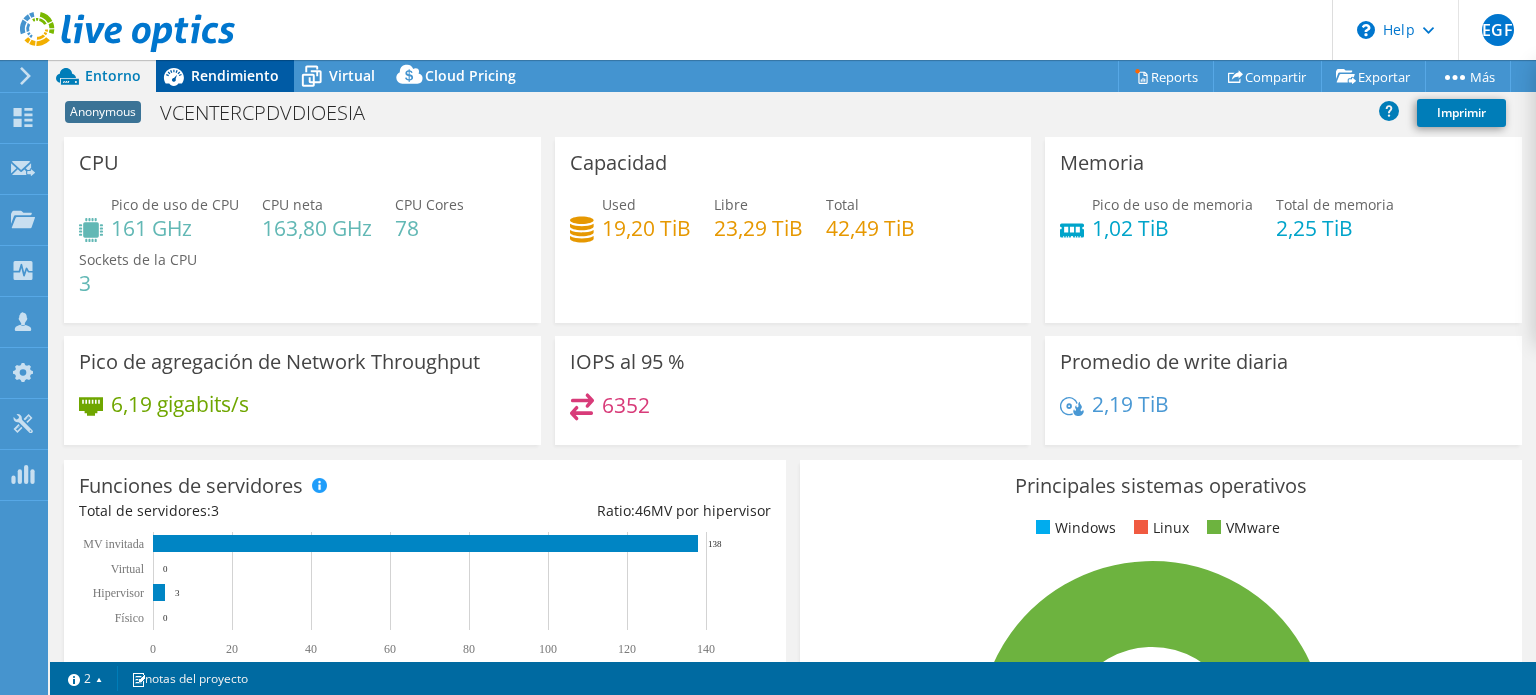 click on "Rendimiento" at bounding box center [235, 75] 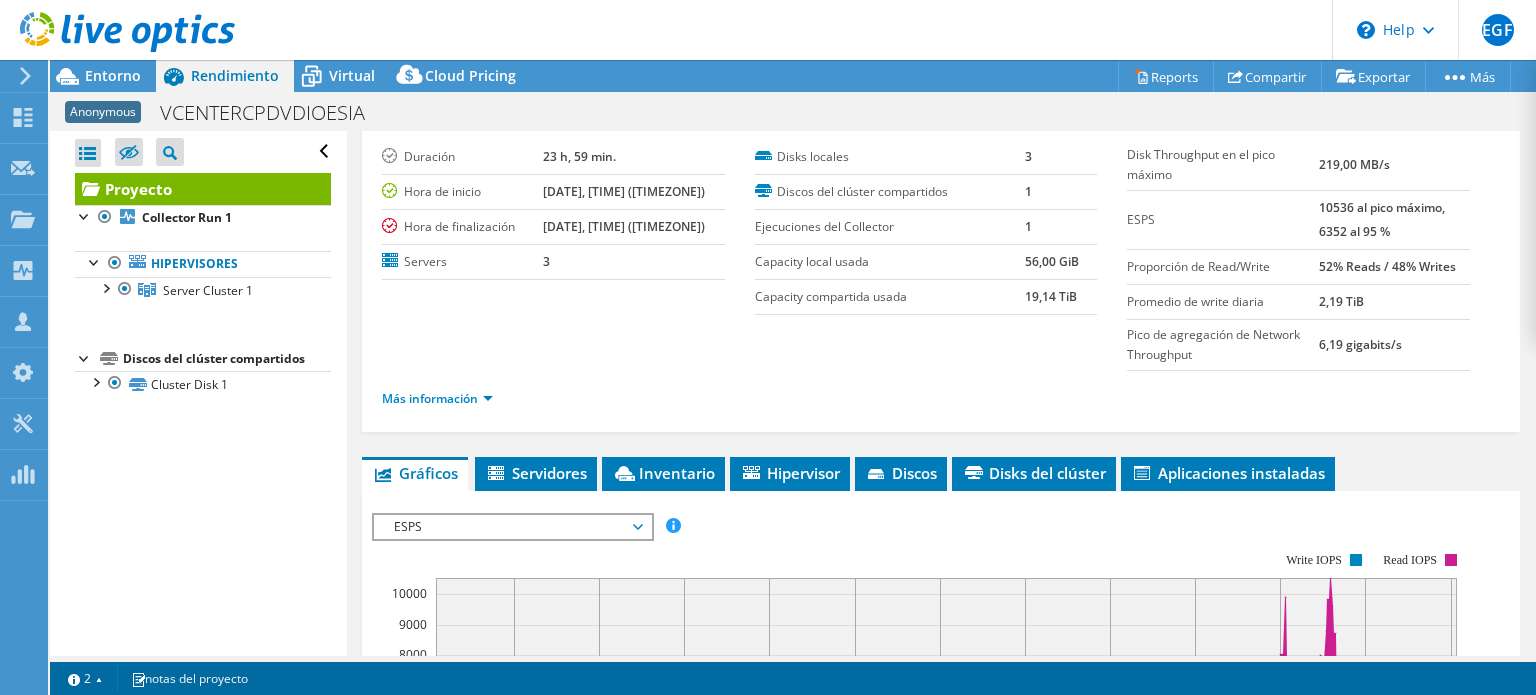 scroll, scrollTop: 50, scrollLeft: 0, axis: vertical 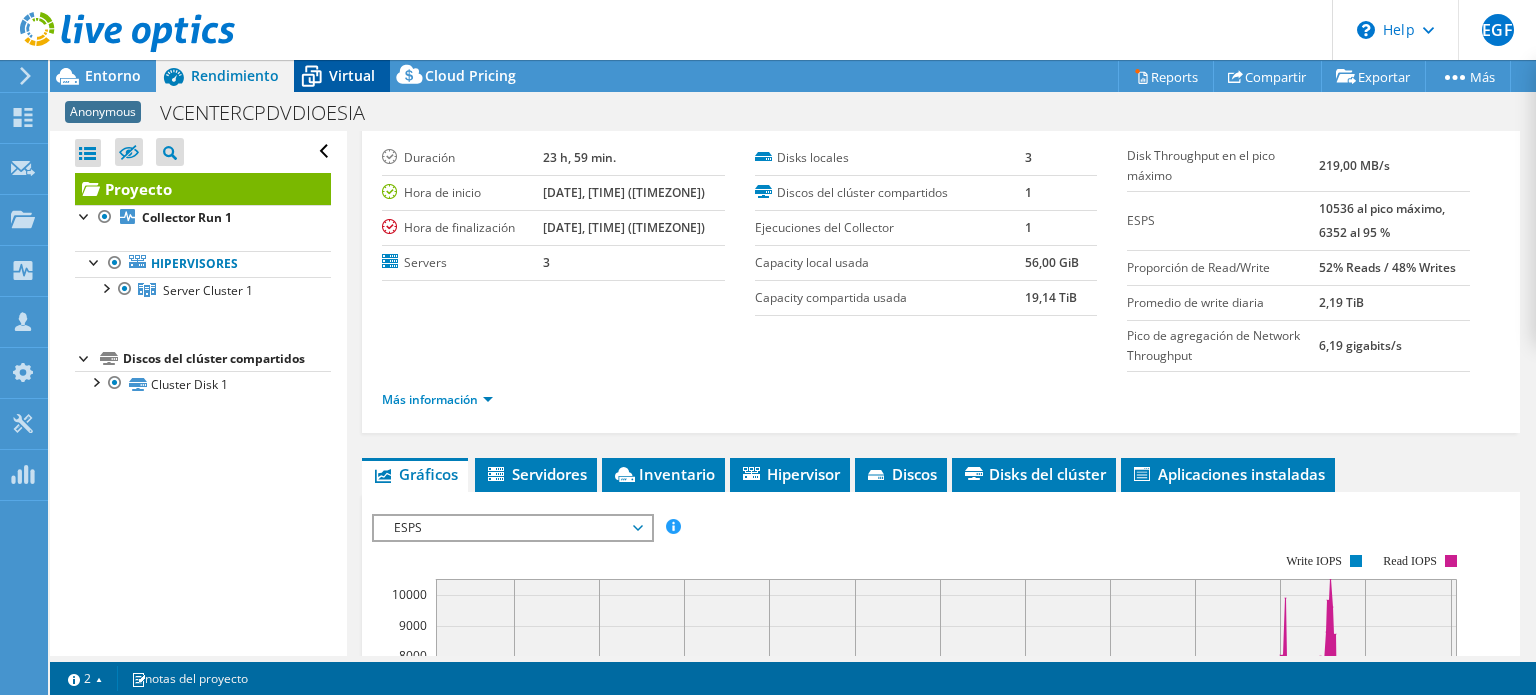 click on "Virtual" at bounding box center [352, 75] 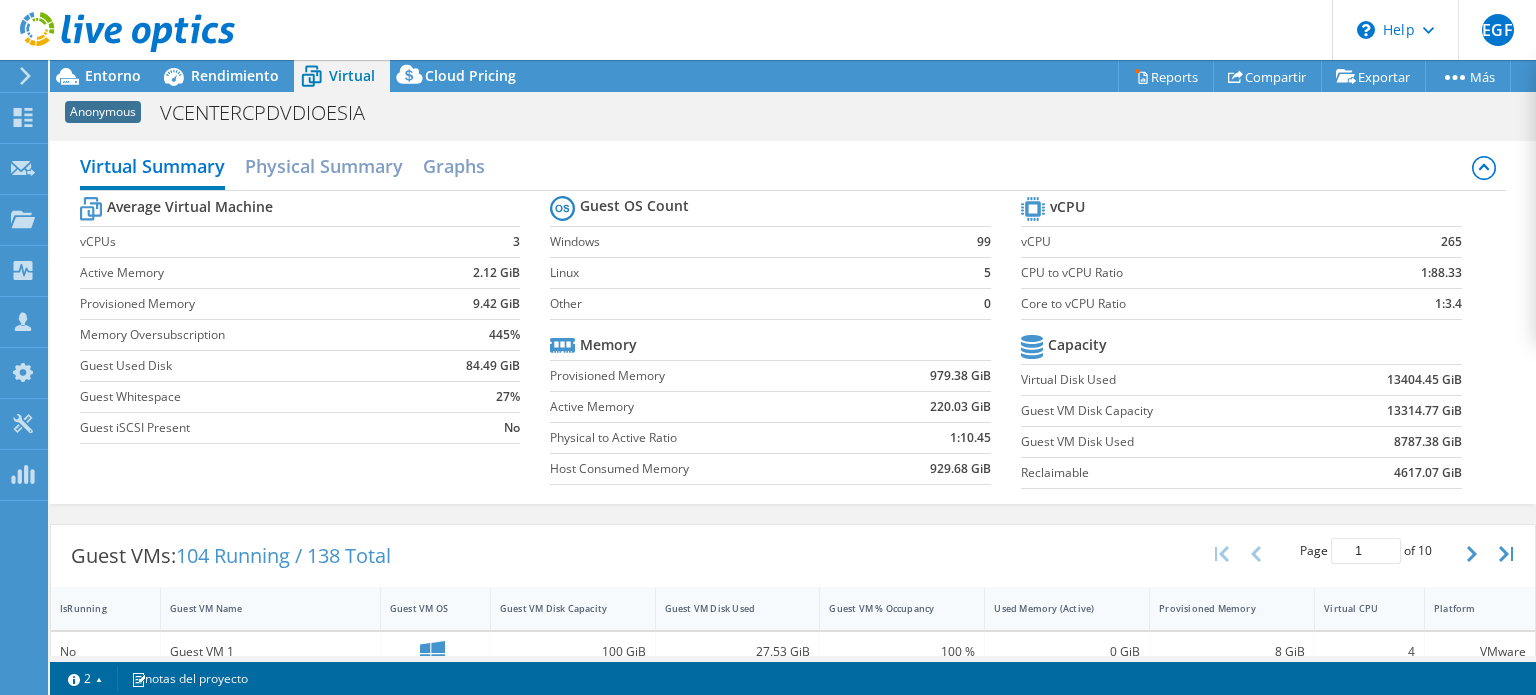 scroll, scrollTop: 472, scrollLeft: 0, axis: vertical 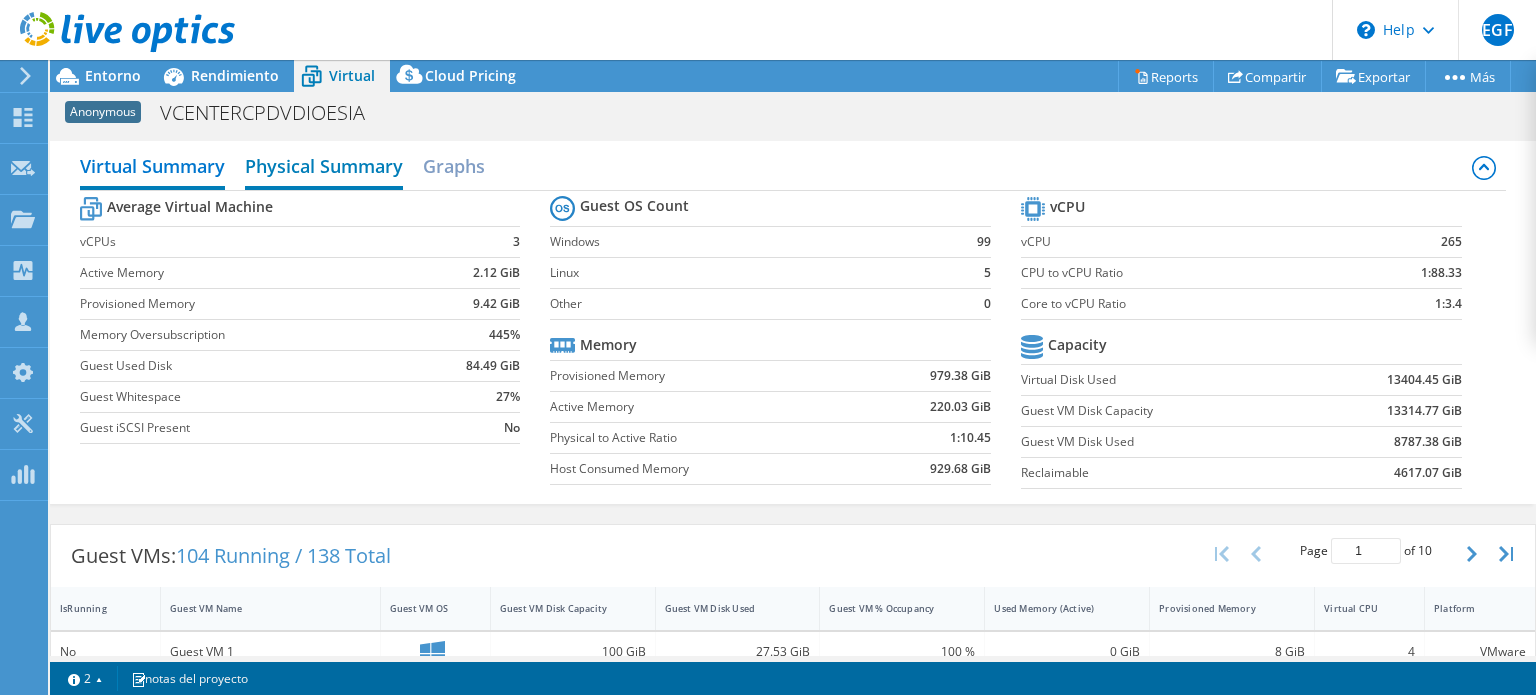 click on "Physical Summary" at bounding box center (324, 168) 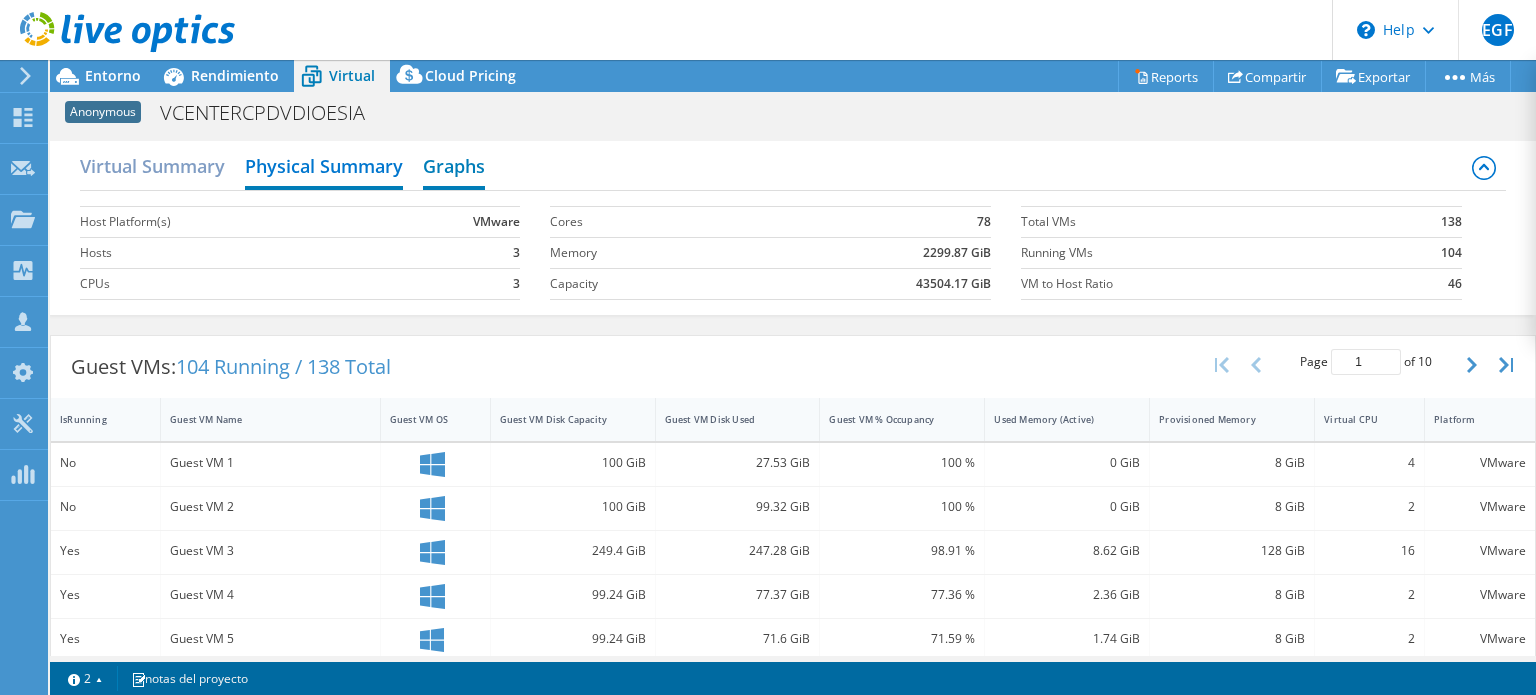 click on "Graphs" at bounding box center (454, 168) 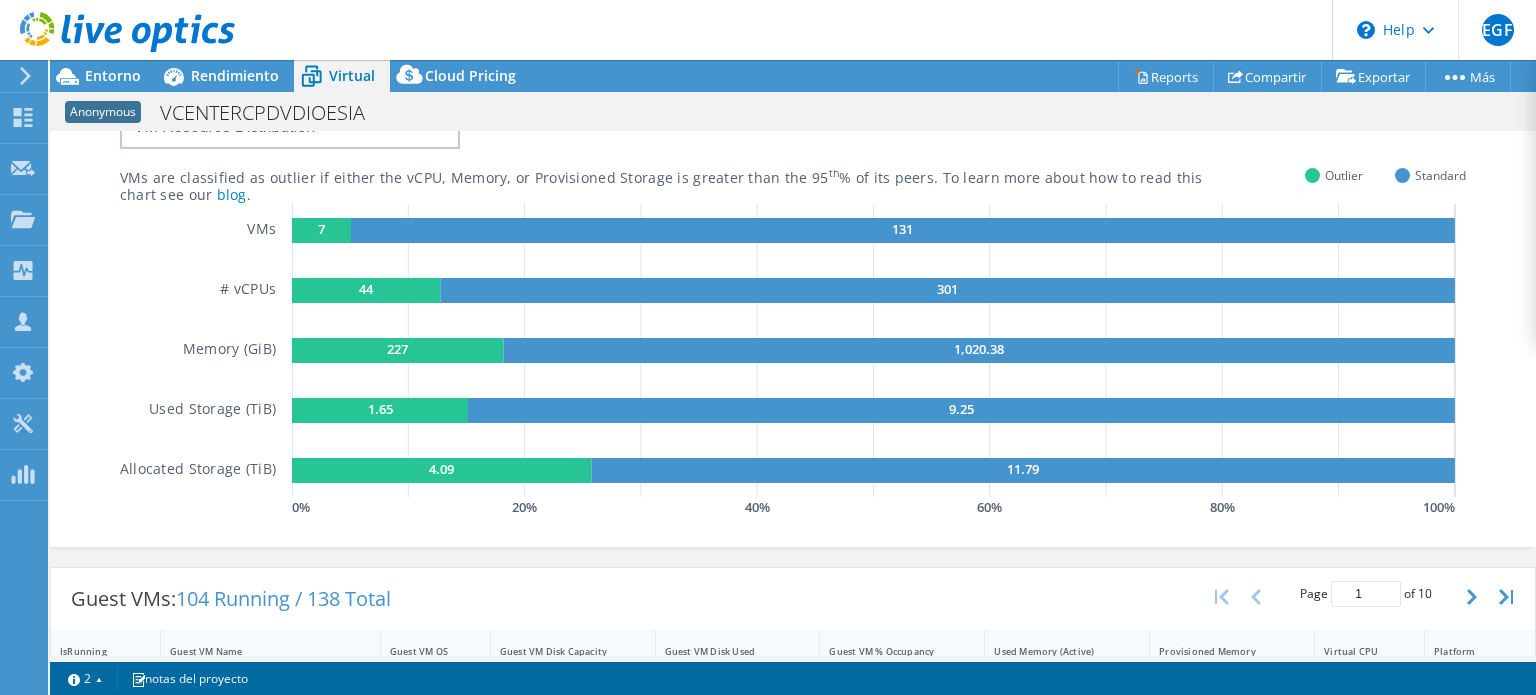 scroll, scrollTop: 0, scrollLeft: 0, axis: both 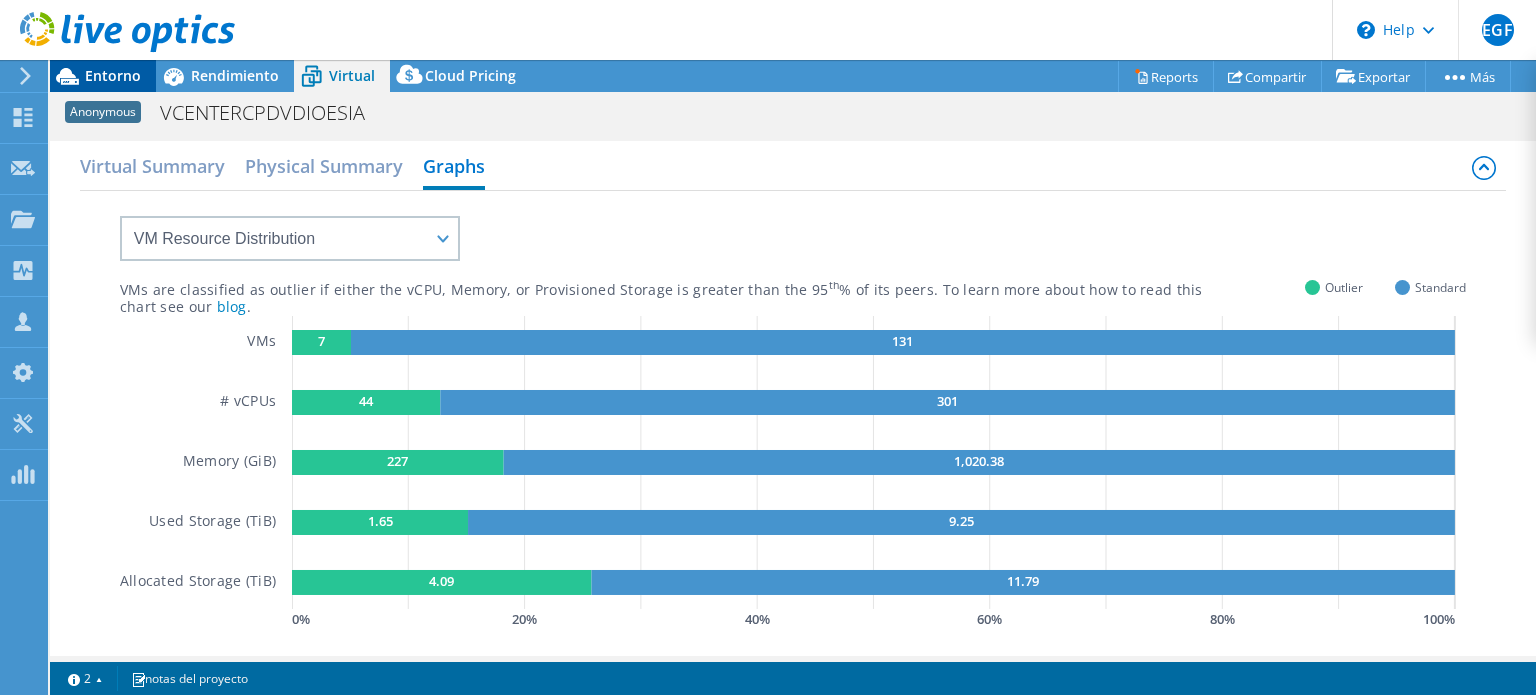 click on "Entorno" at bounding box center (113, 75) 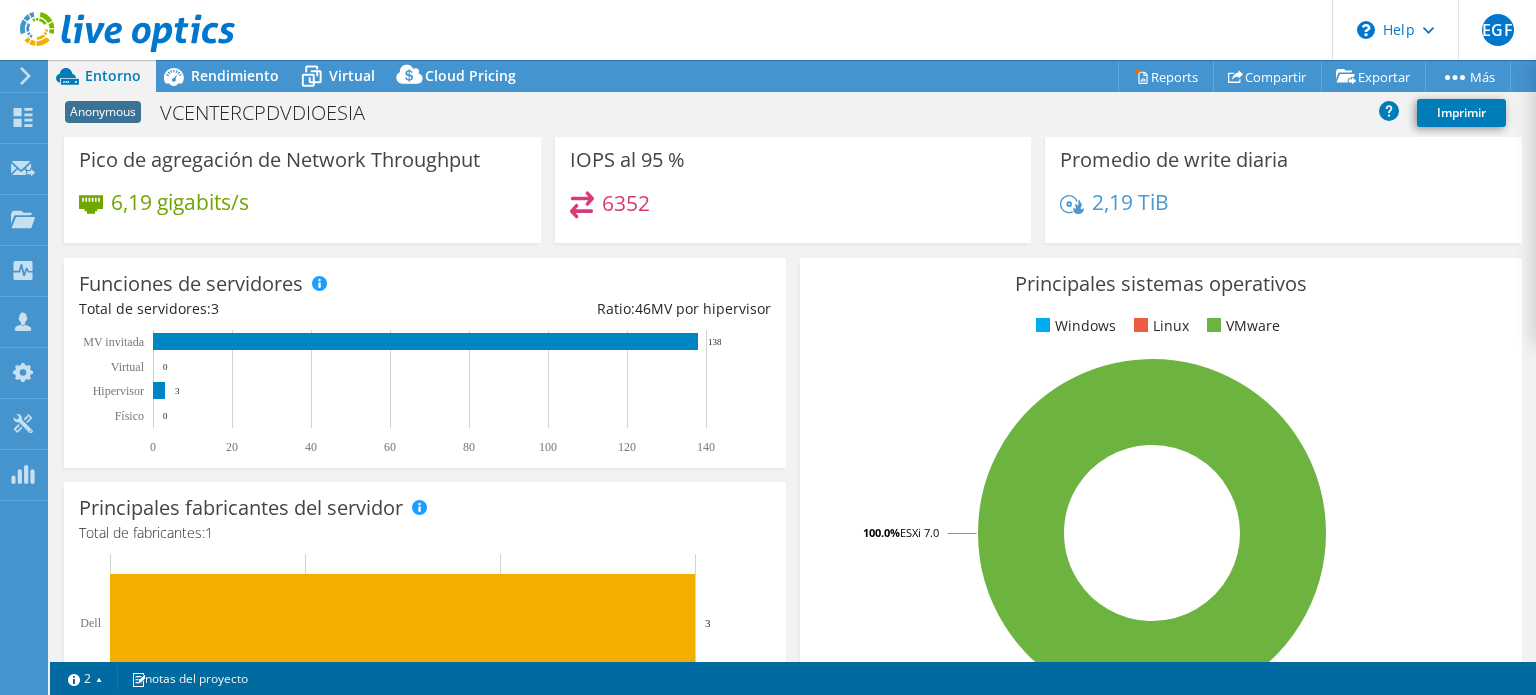 scroll, scrollTop: 0, scrollLeft: 0, axis: both 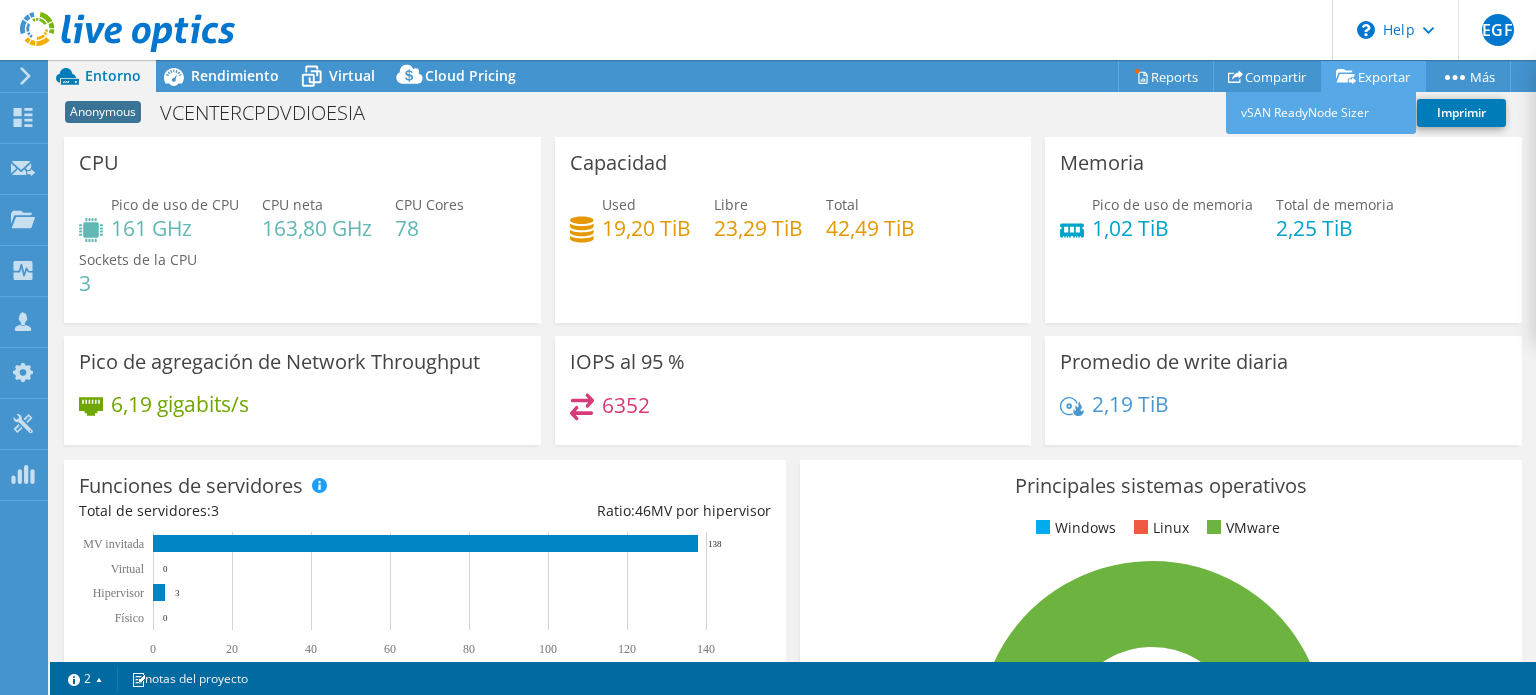 click on "Exportar" at bounding box center (1373, 76) 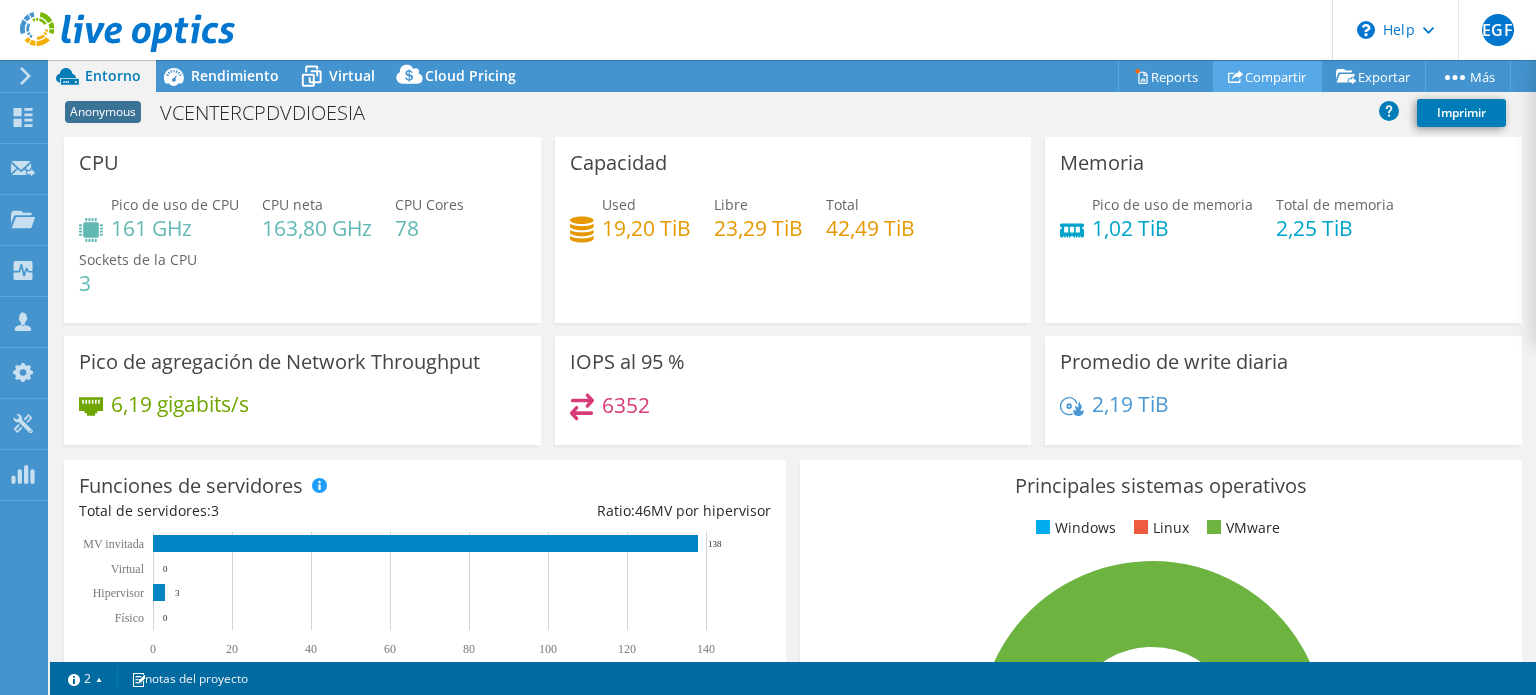 click on "Compartir" at bounding box center (1267, 76) 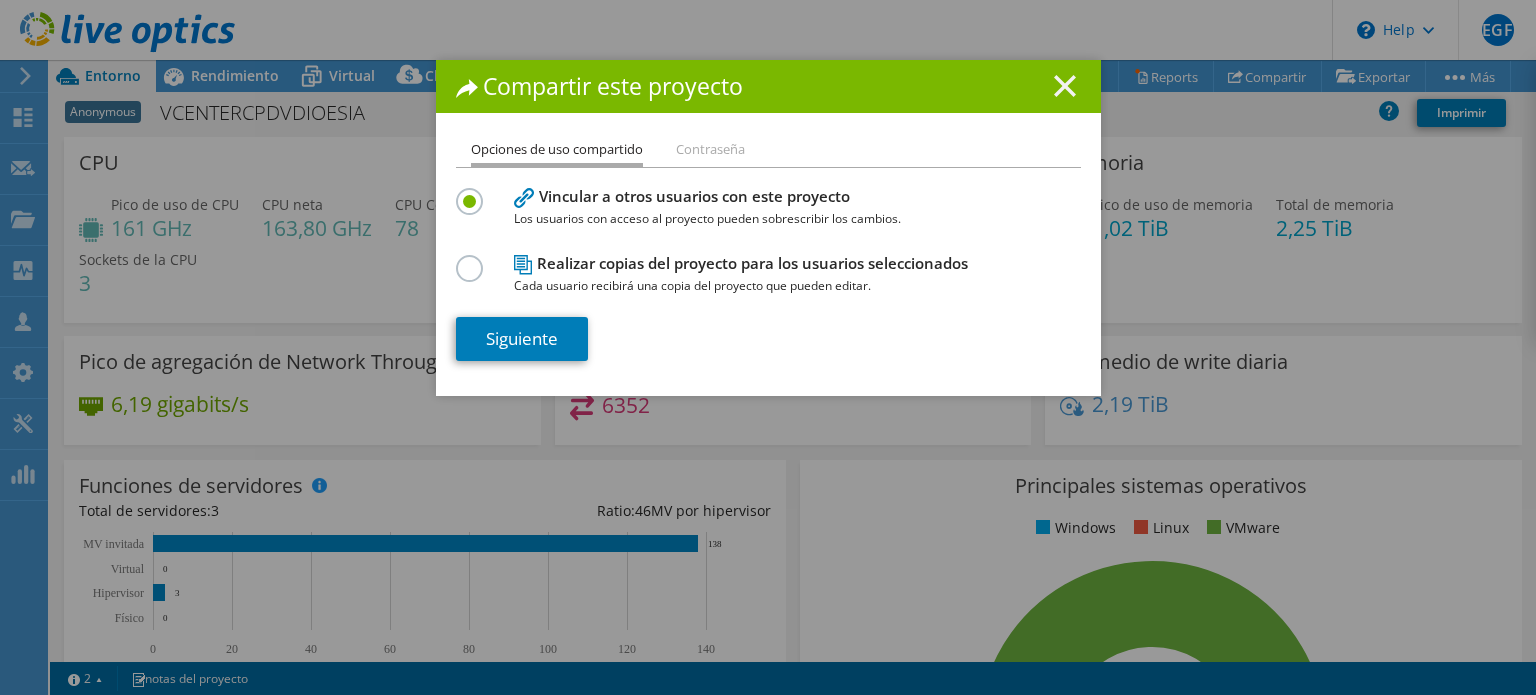 click at bounding box center (1065, 86) 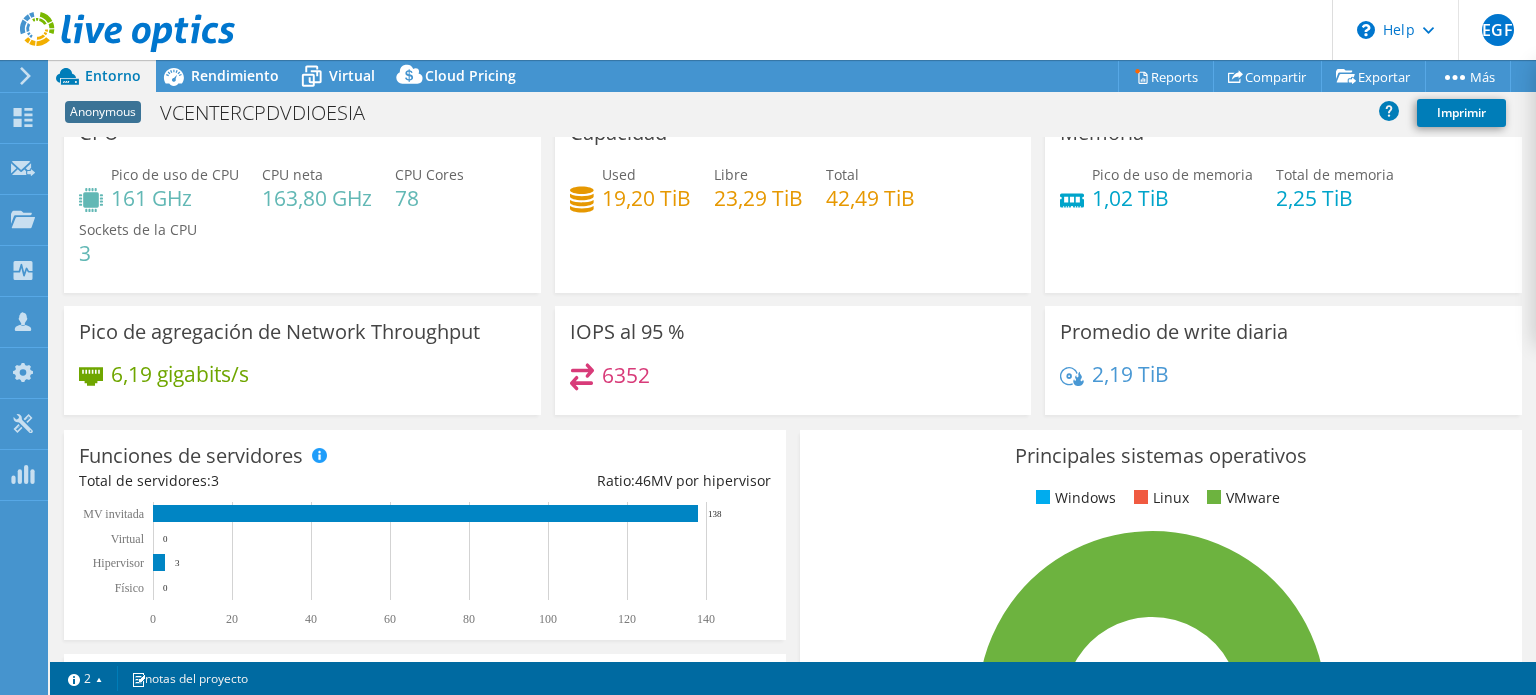 scroll, scrollTop: 0, scrollLeft: 0, axis: both 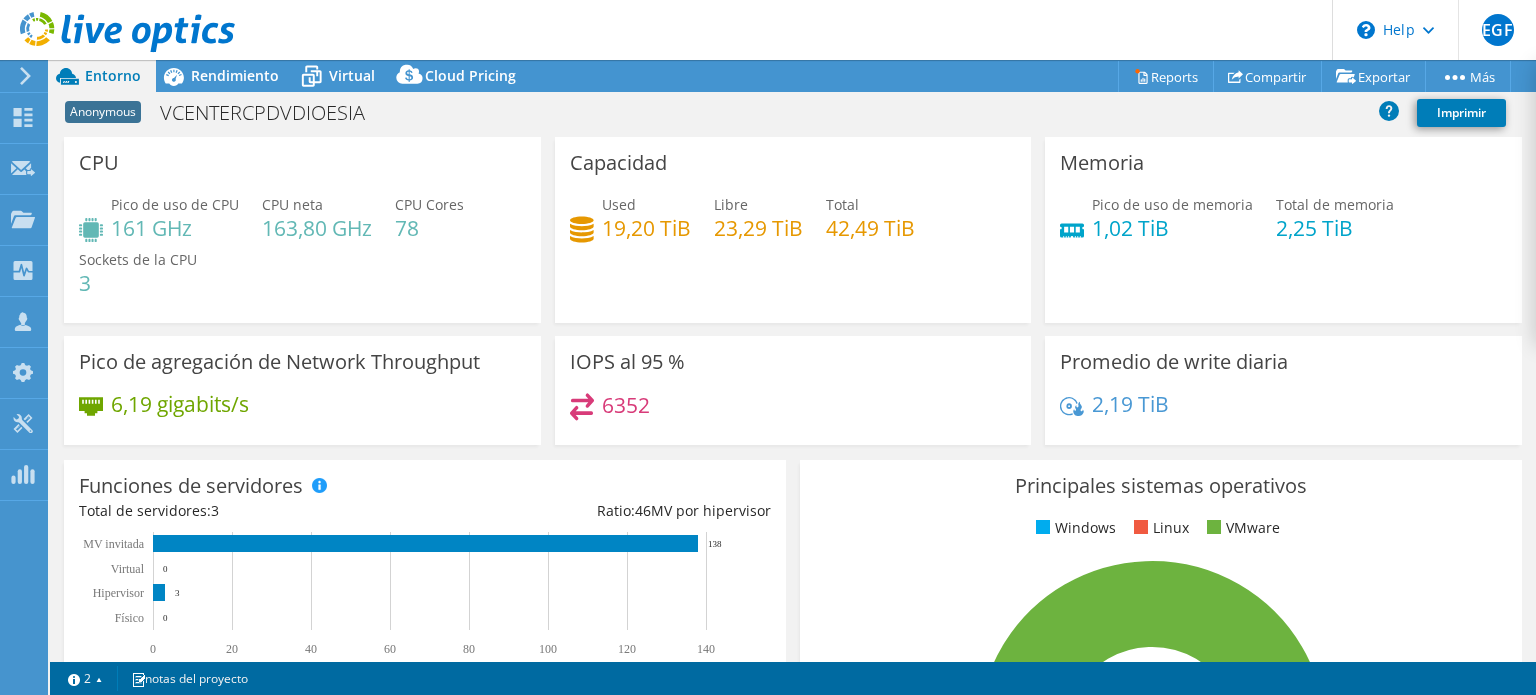click at bounding box center [127, 32] 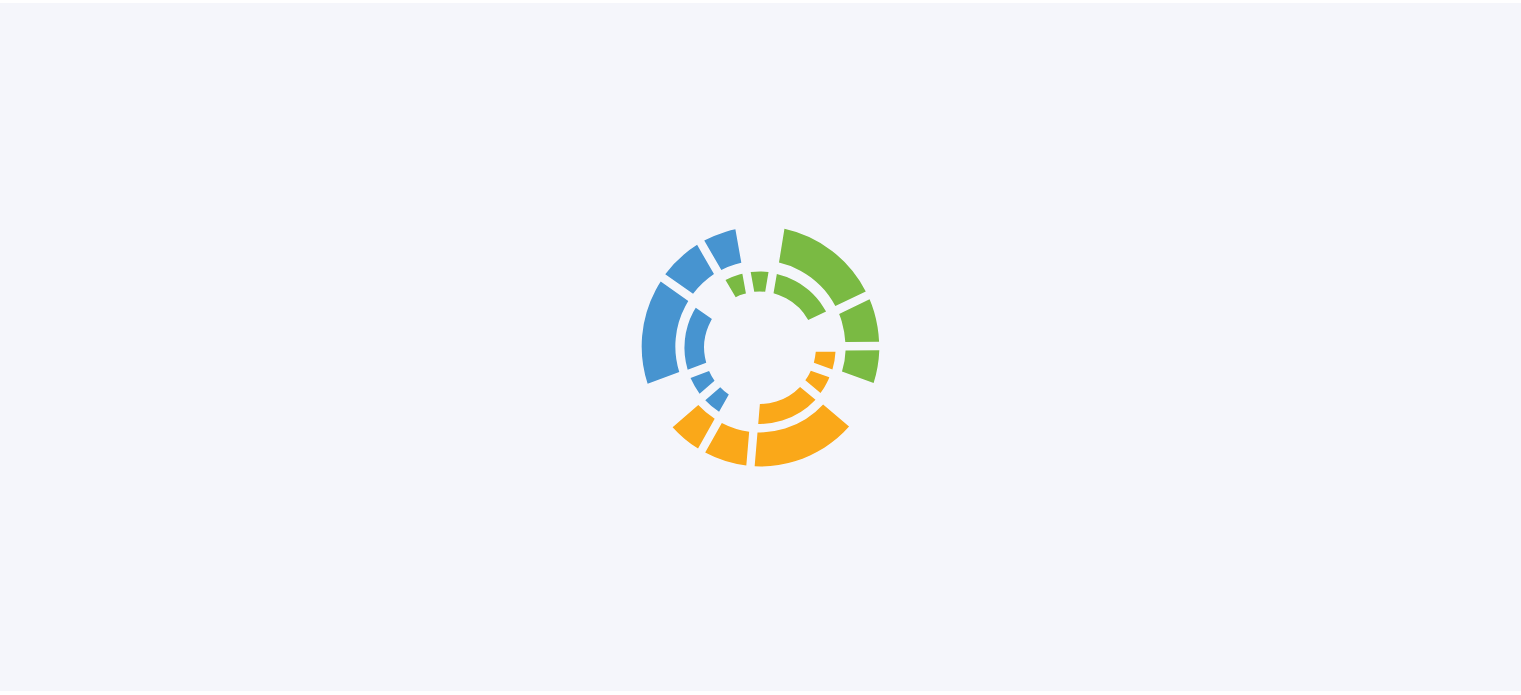scroll, scrollTop: 0, scrollLeft: 0, axis: both 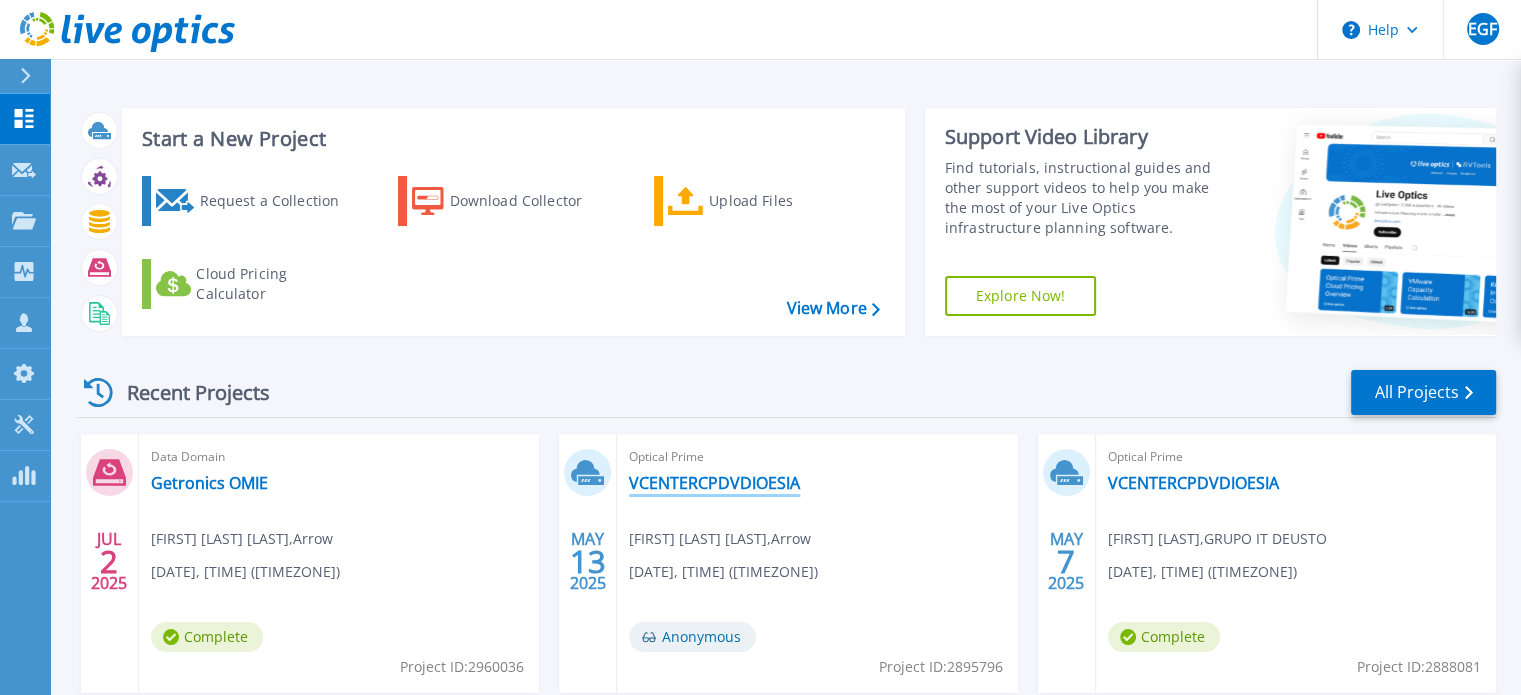 click on "VCENTERCPDVDIOESIA" at bounding box center (714, 483) 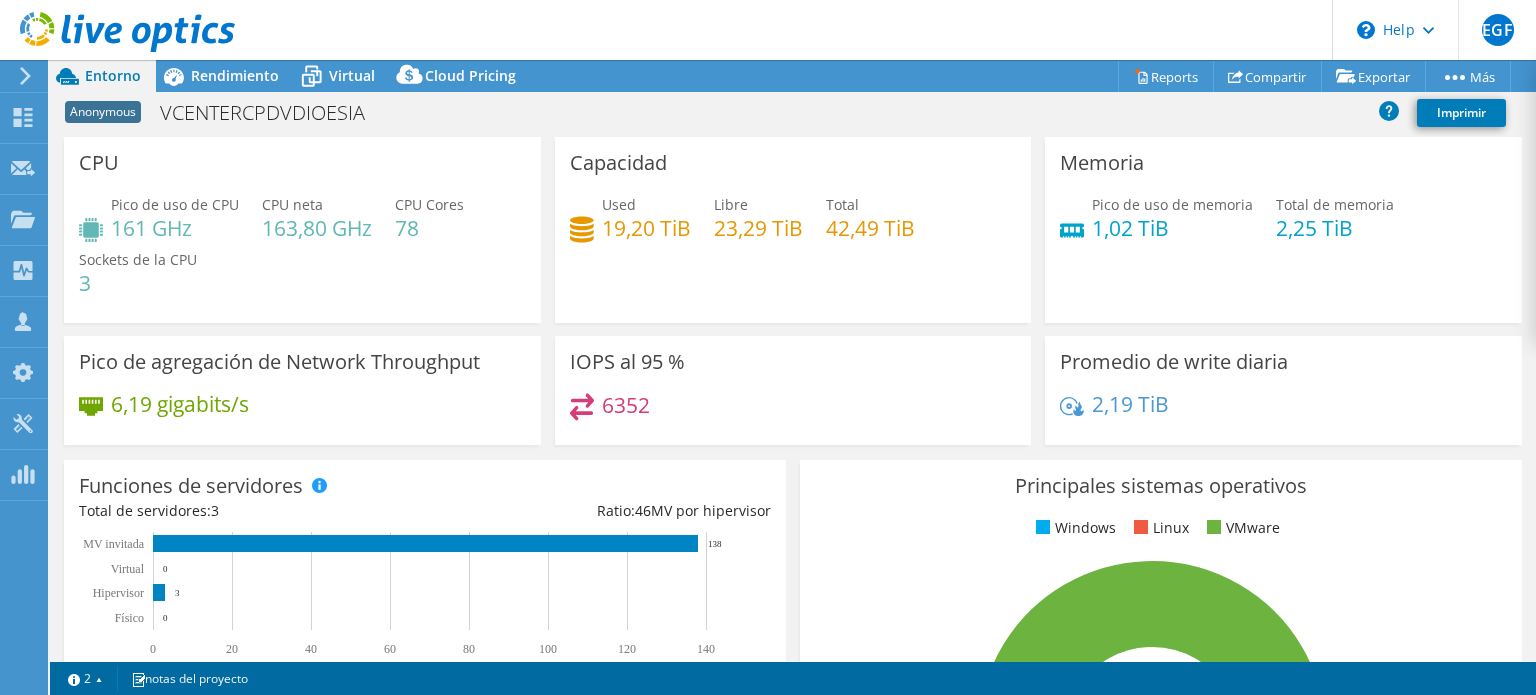 scroll, scrollTop: 0, scrollLeft: 0, axis: both 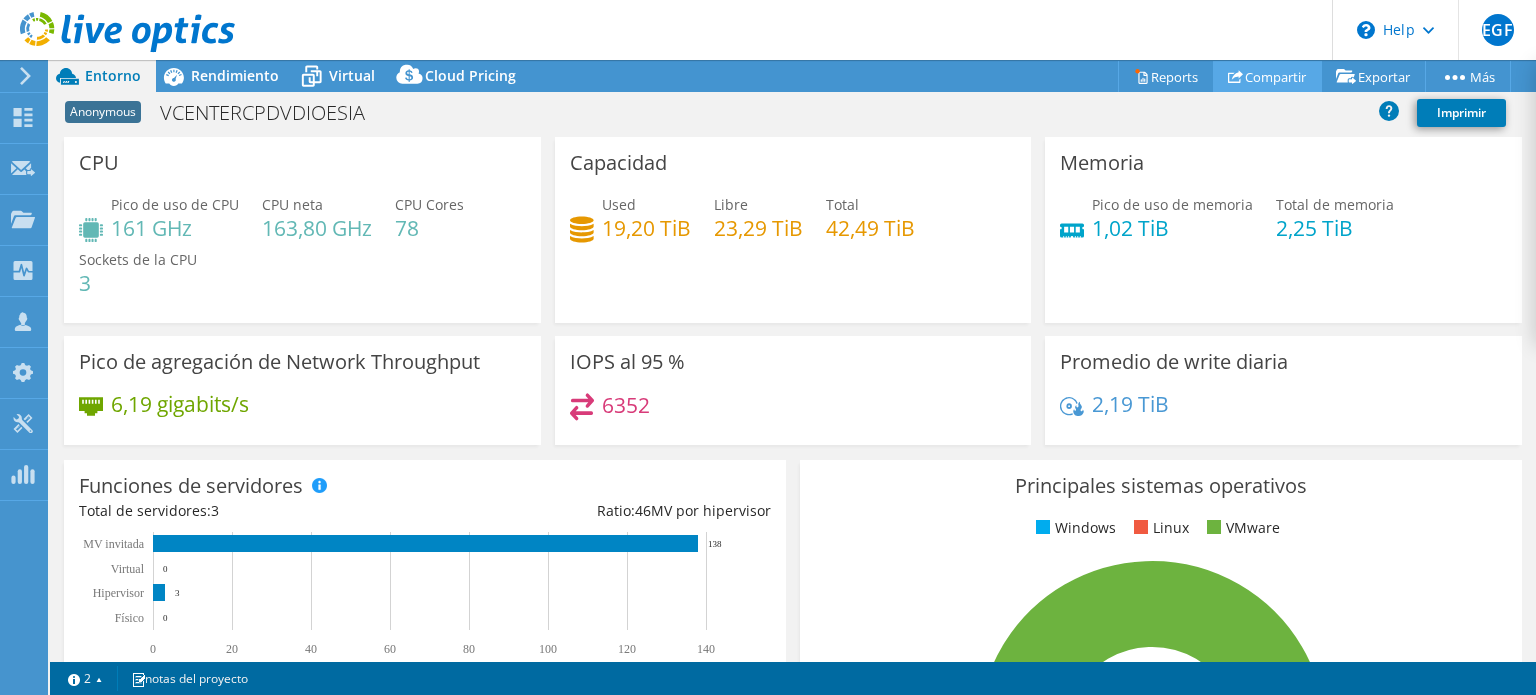 click on "Compartir" at bounding box center (1267, 76) 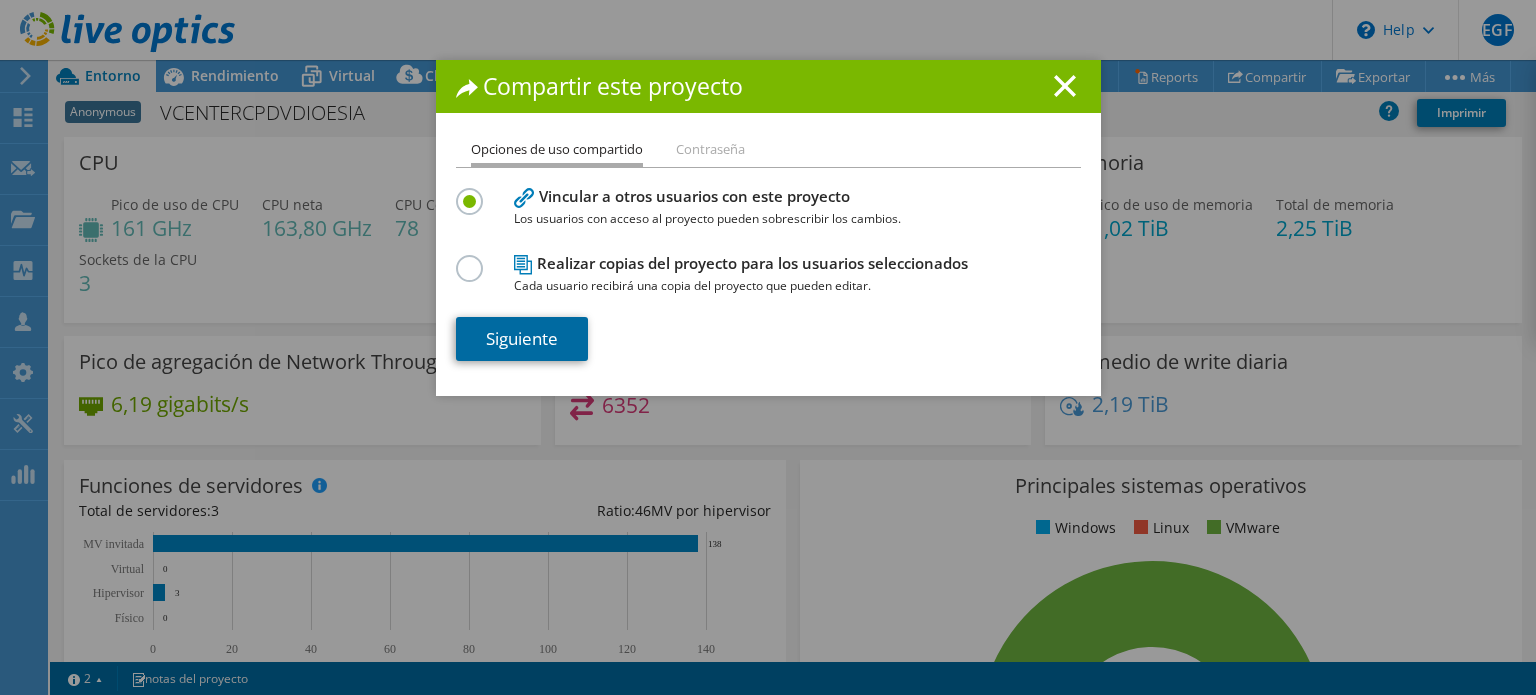 click on "Siguiente" at bounding box center [522, 339] 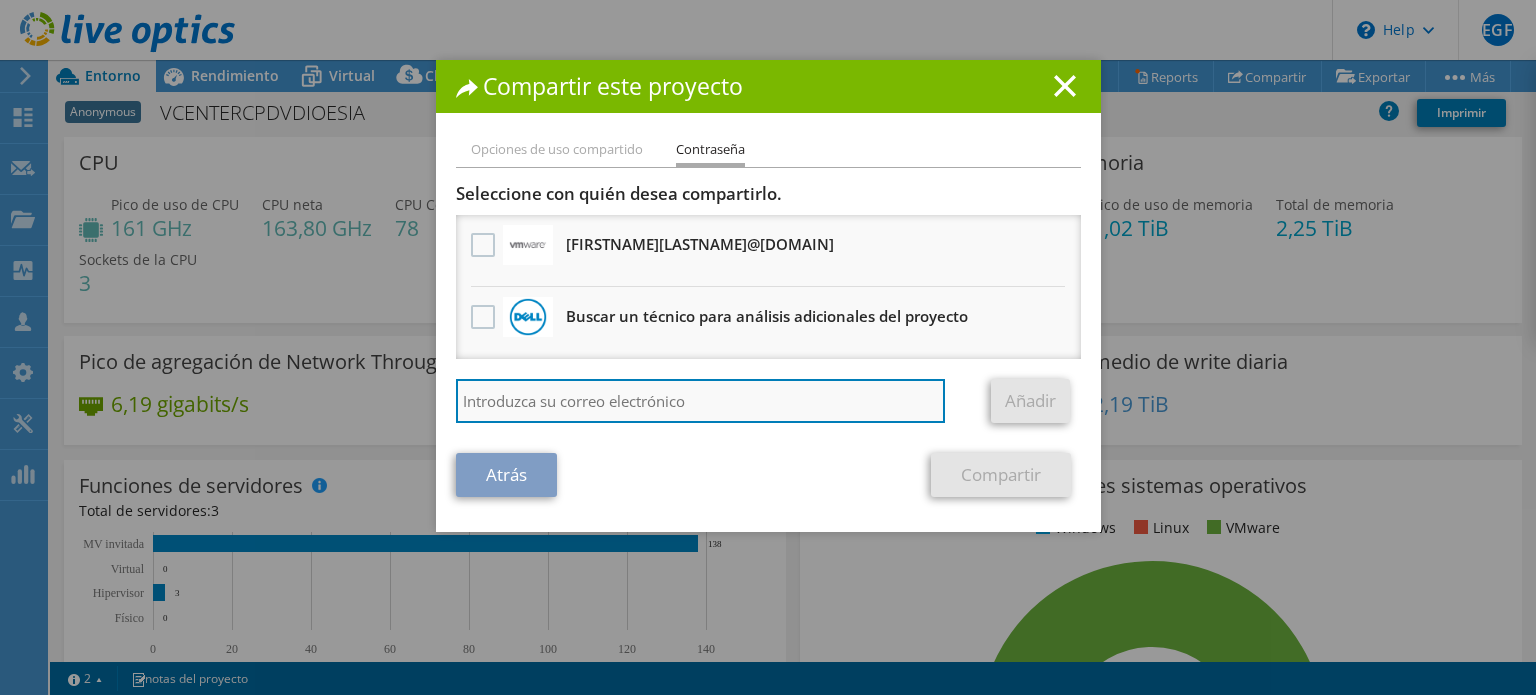click at bounding box center [701, 401] 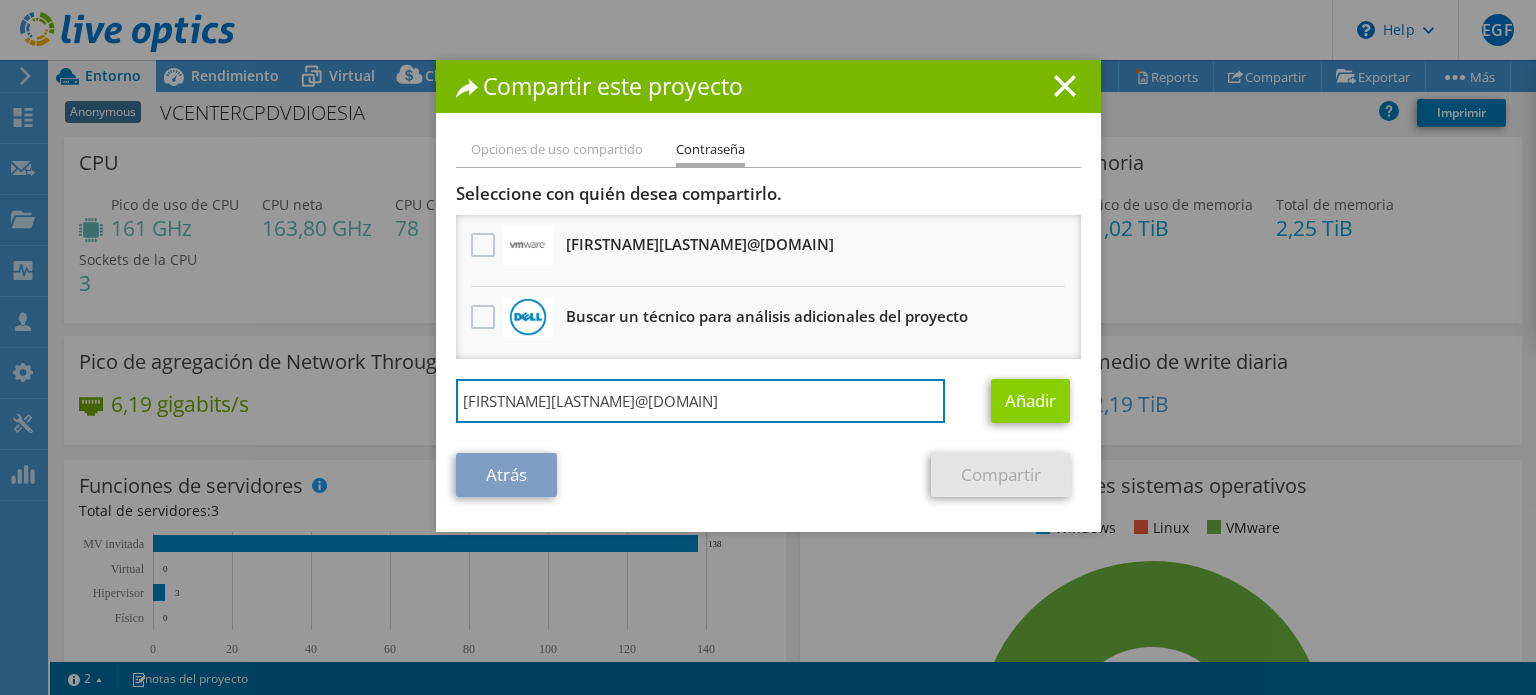 type on "vxrail_papi_client@liveoptics.com" 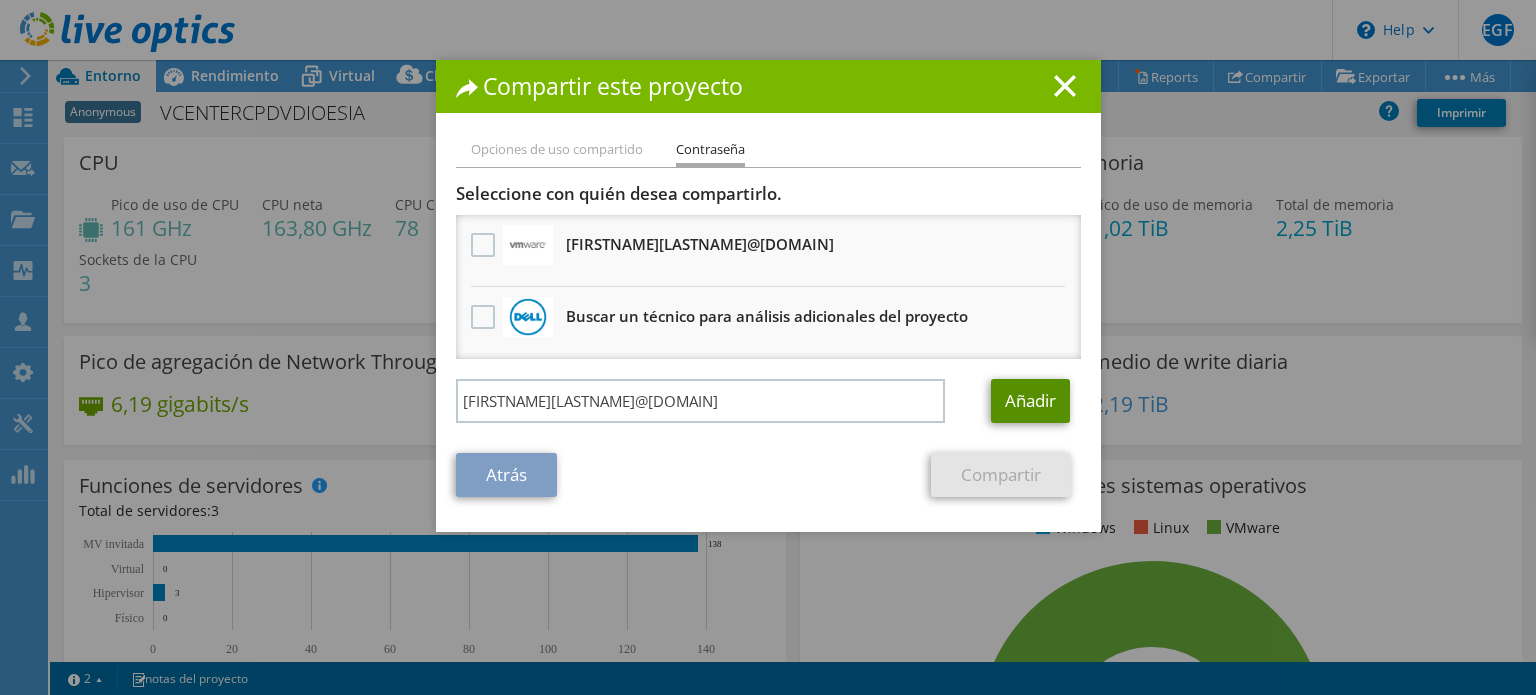 click on "Añadir" at bounding box center (1030, 401) 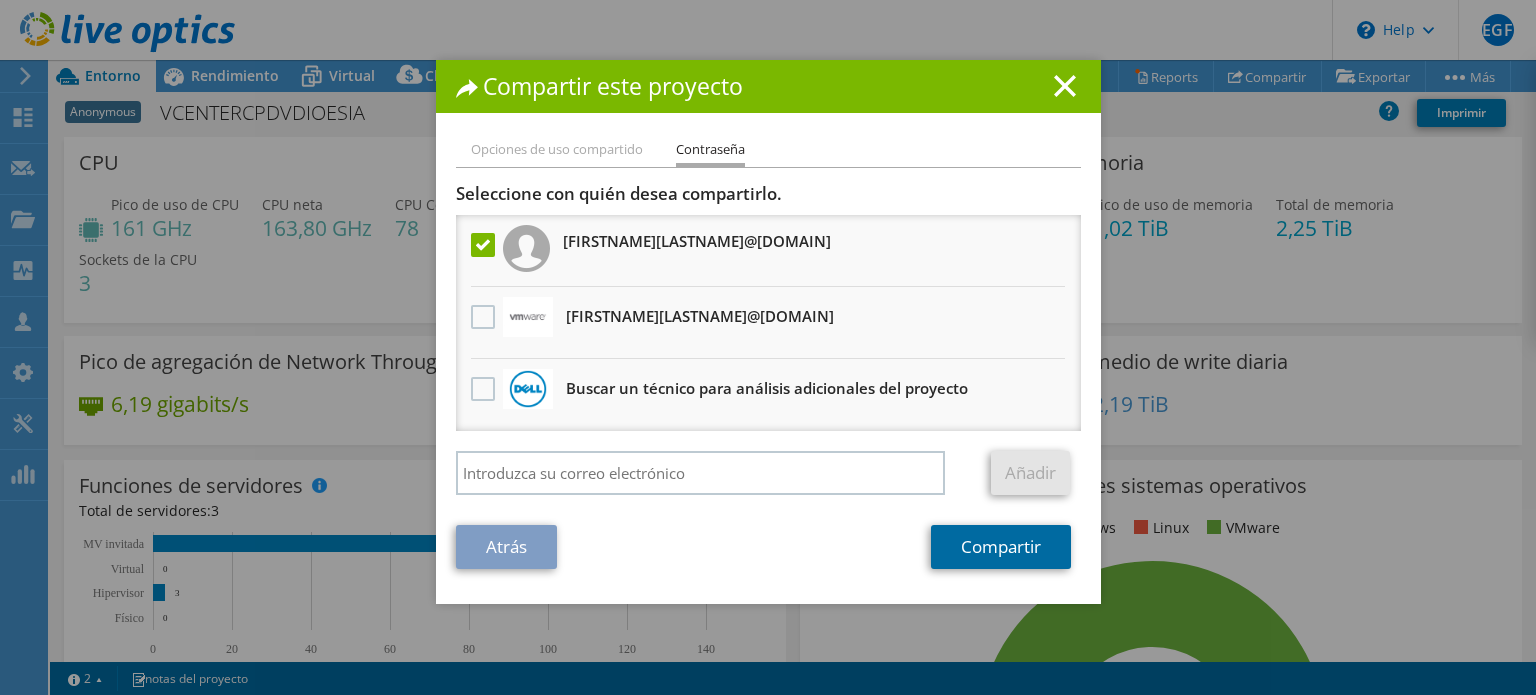 click on "Compartir" at bounding box center [1001, 547] 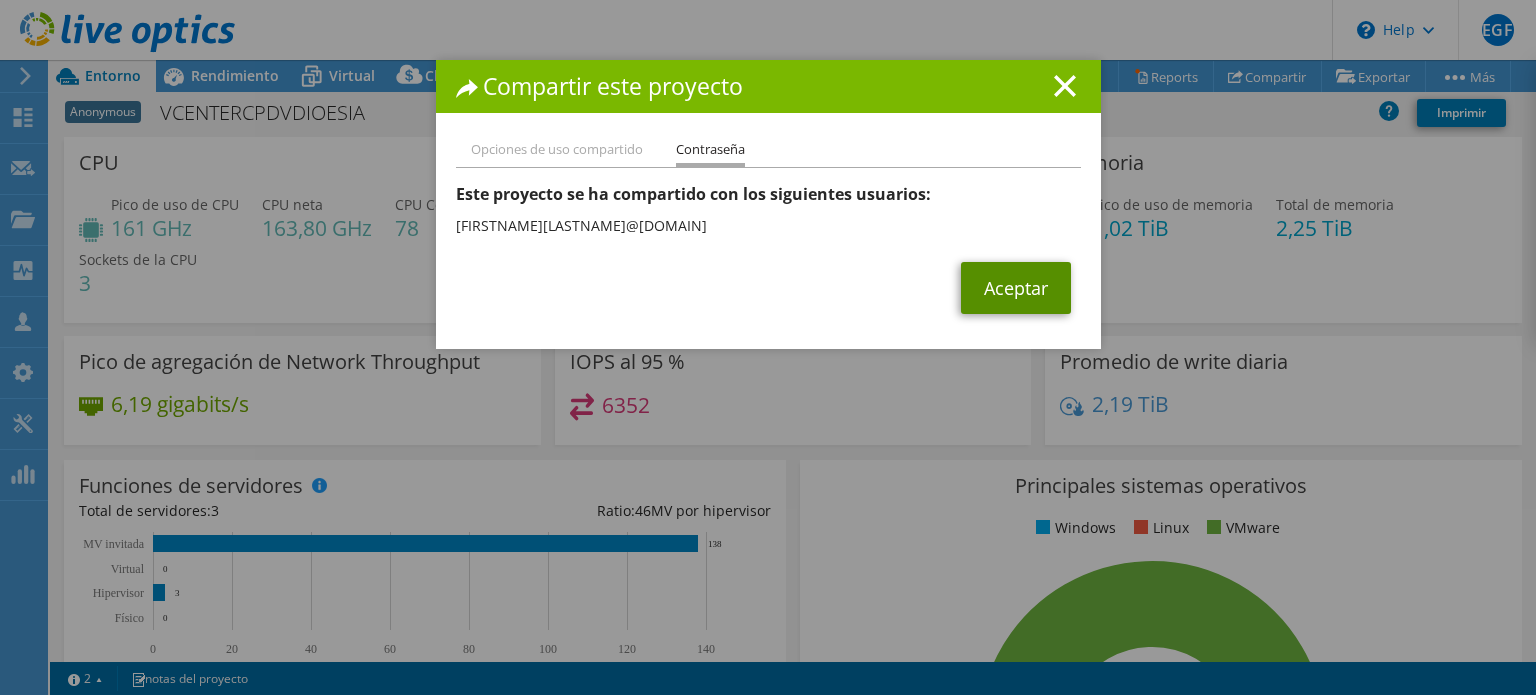 click on "Aceptar" at bounding box center (1016, 288) 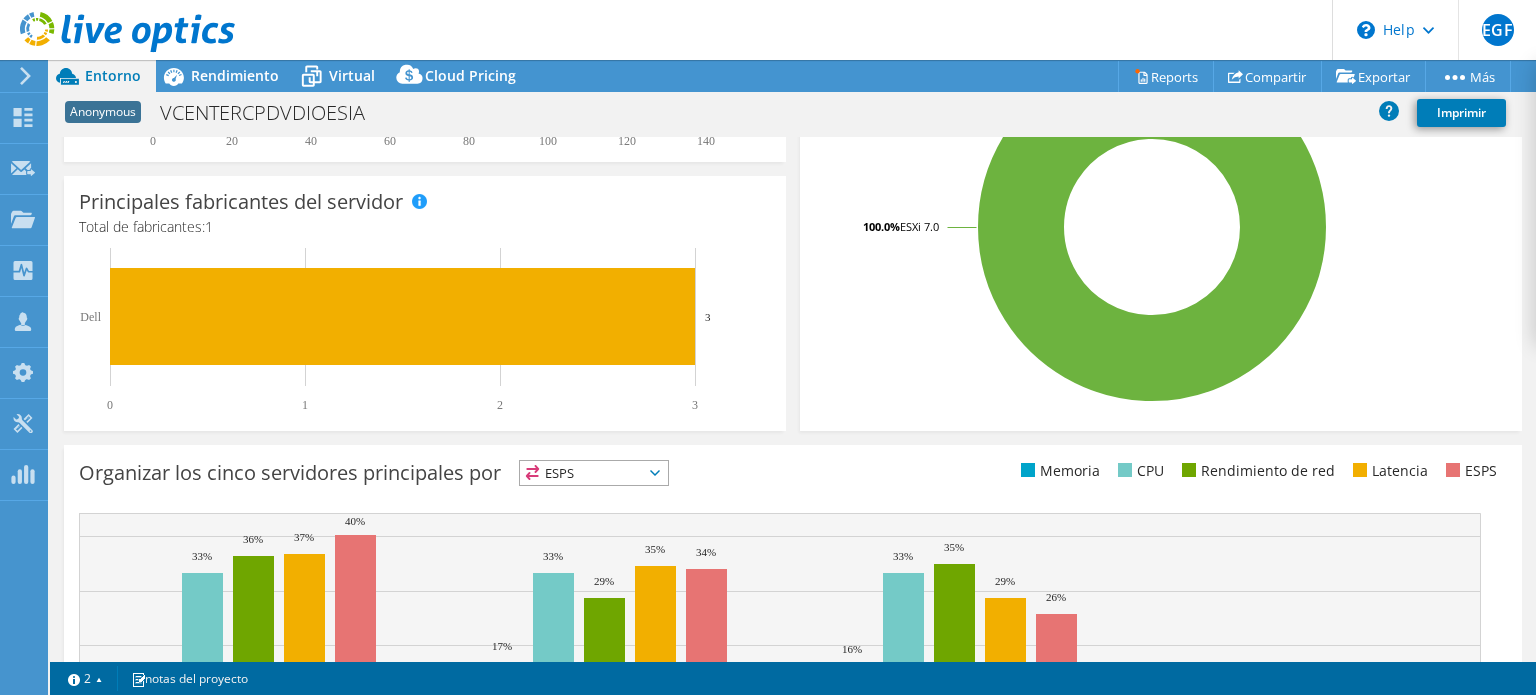 scroll, scrollTop: 0, scrollLeft: 0, axis: both 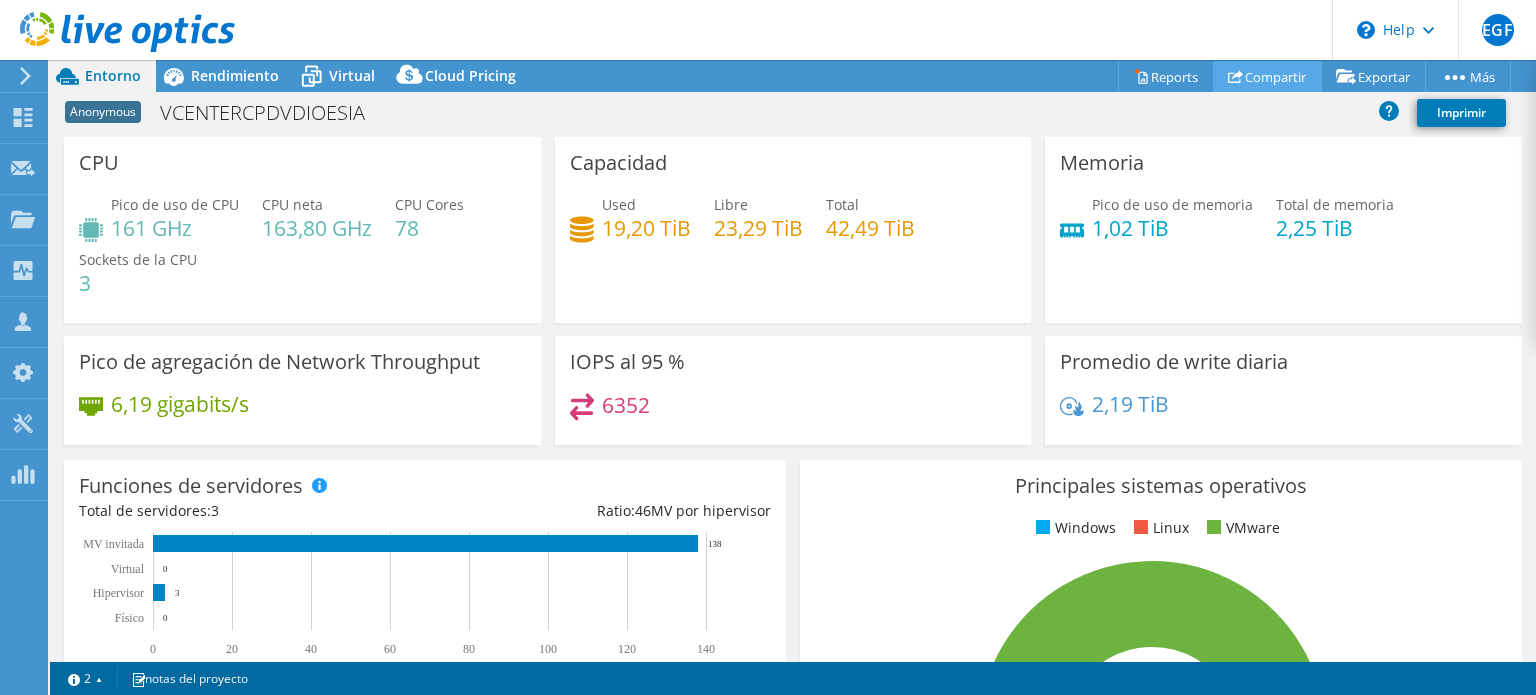 click on "Compartir" at bounding box center [1267, 76] 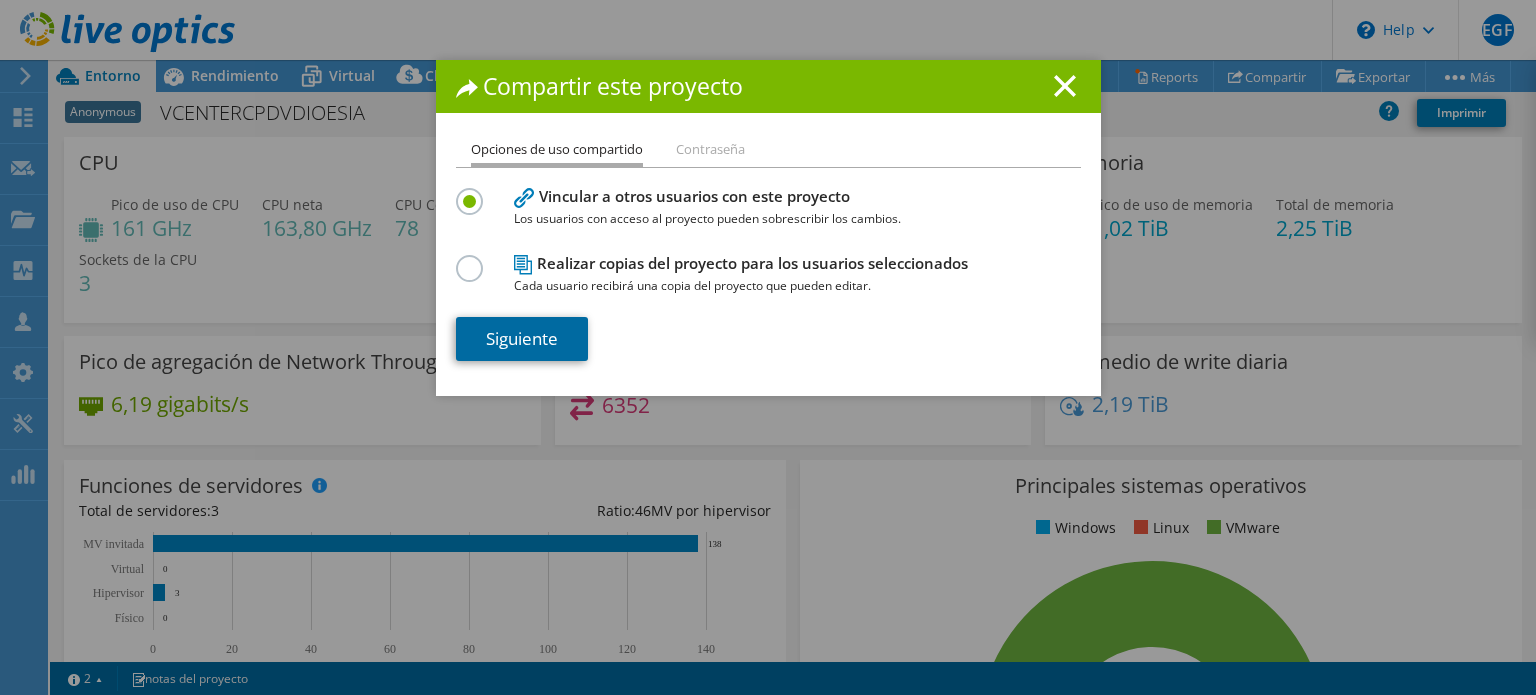 click on "Siguiente" at bounding box center (522, 339) 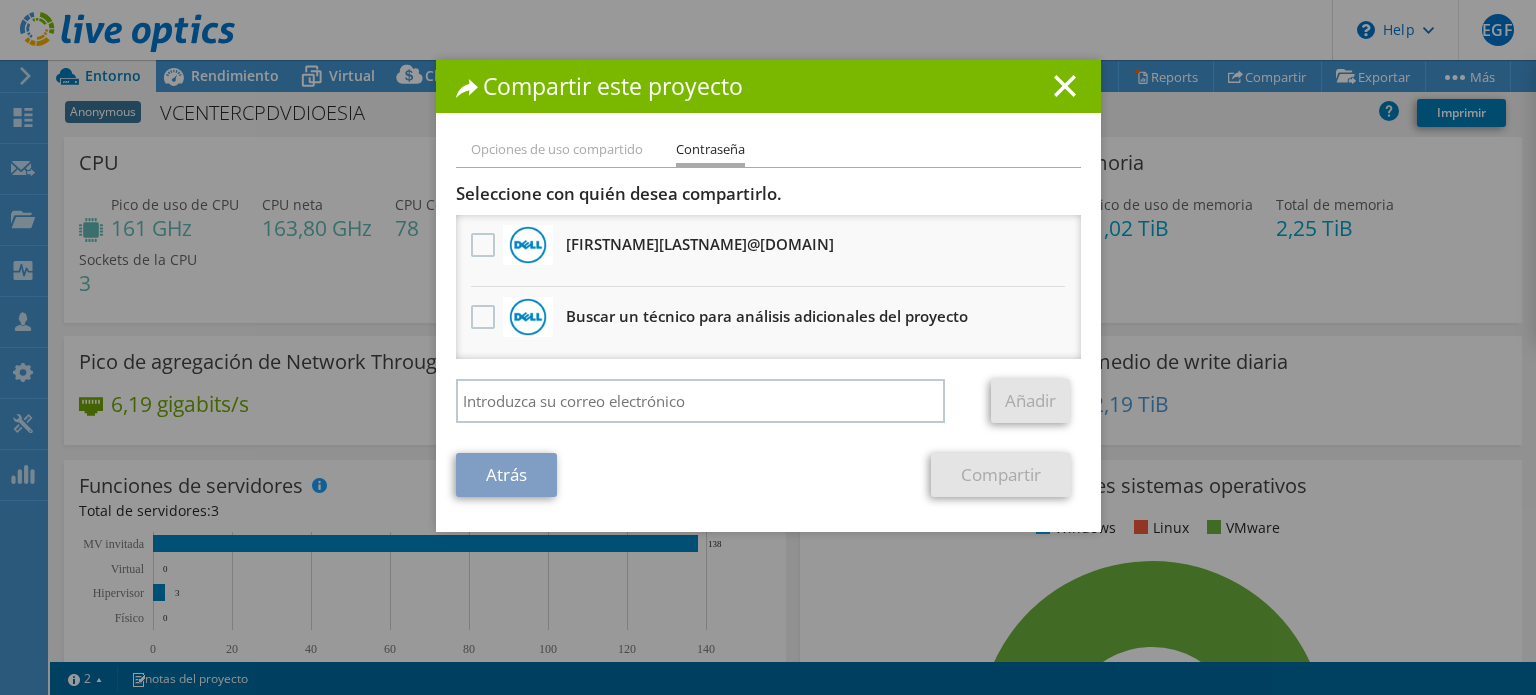 click on "Compartir este proyecto" at bounding box center (768, 86) 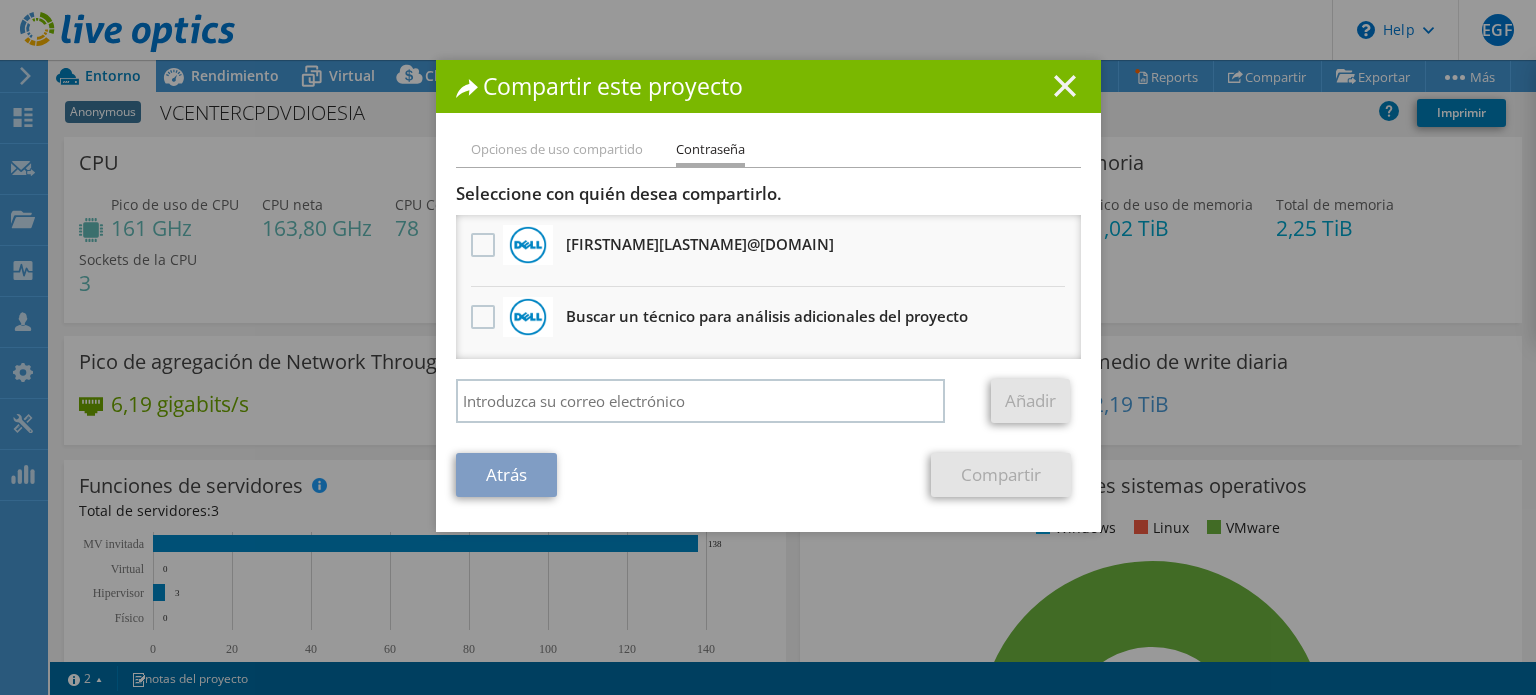 click at bounding box center (1065, 86) 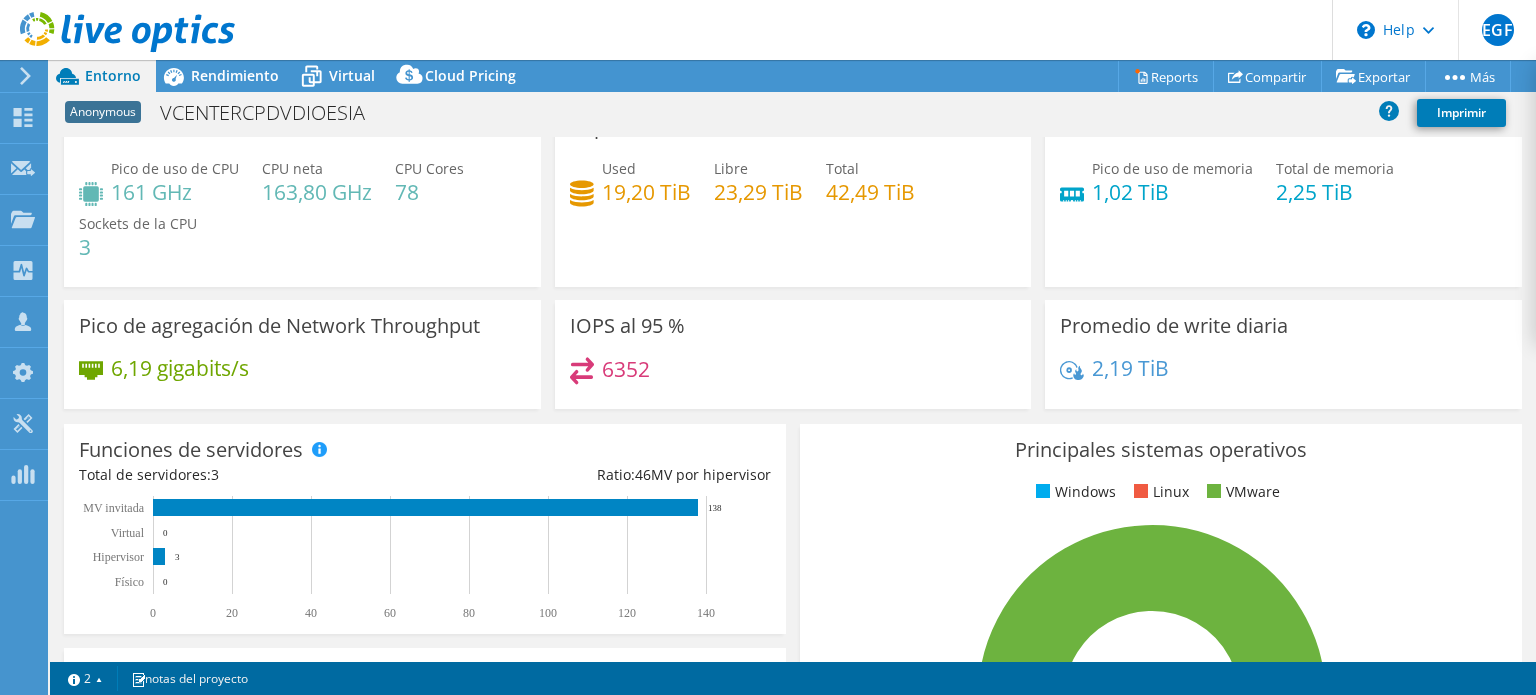 scroll, scrollTop: 0, scrollLeft: 0, axis: both 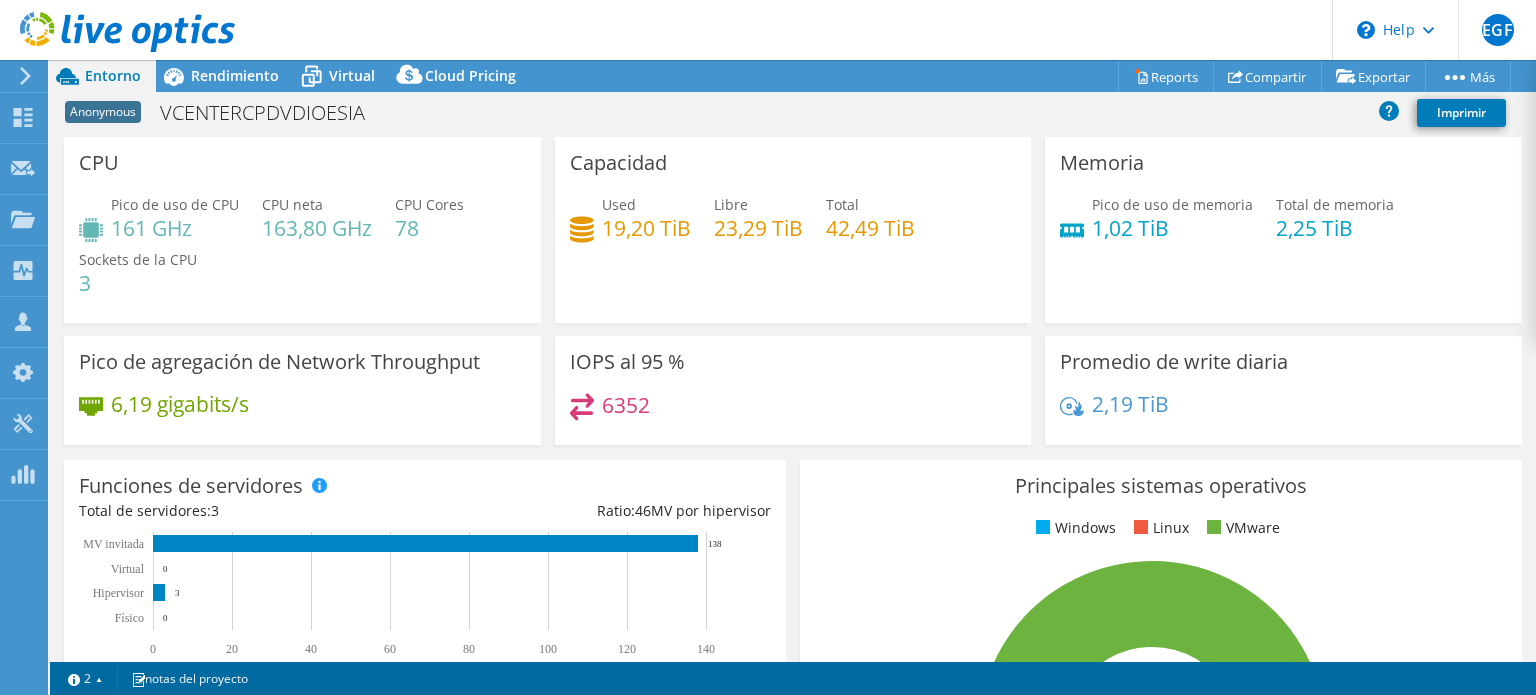 click at bounding box center [127, 32] 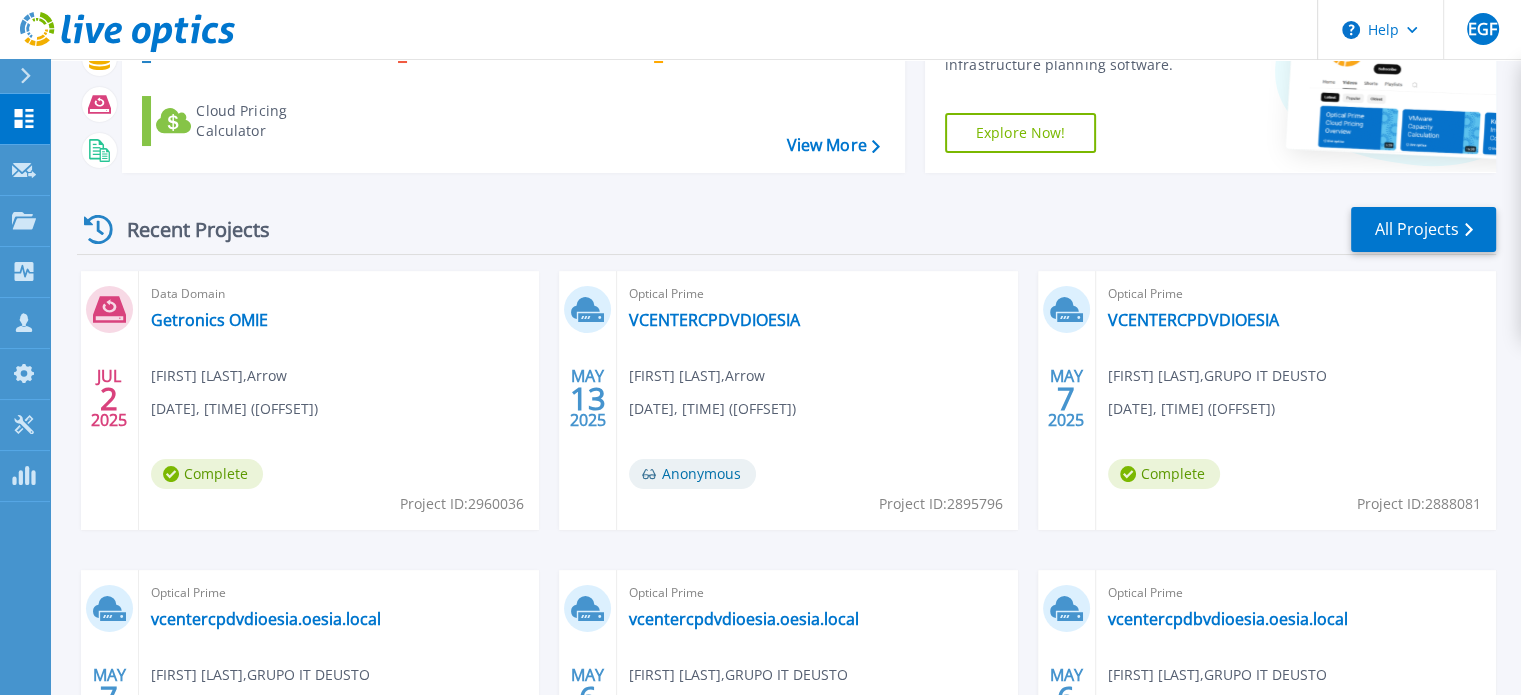 scroll, scrollTop: 180, scrollLeft: 0, axis: vertical 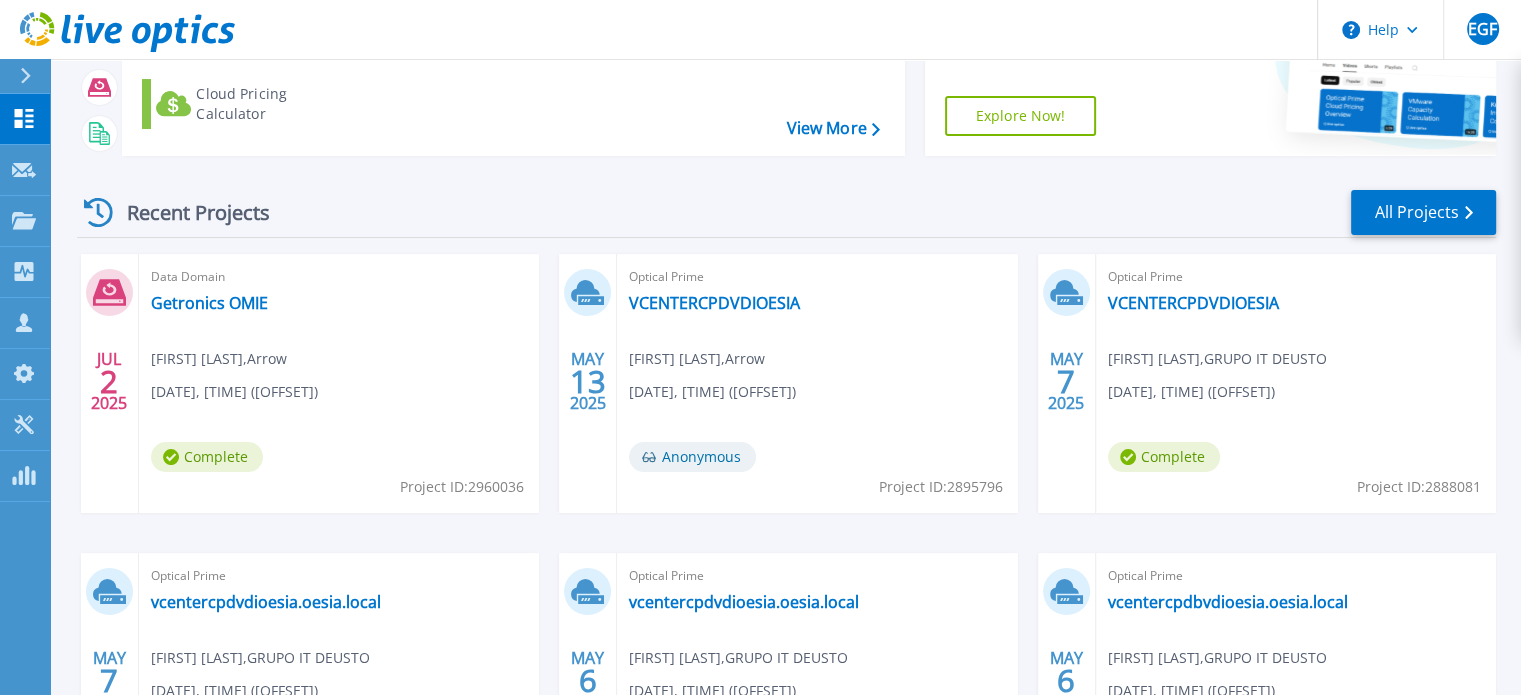 click on "Project ID:  2895796" at bounding box center [462, 487] 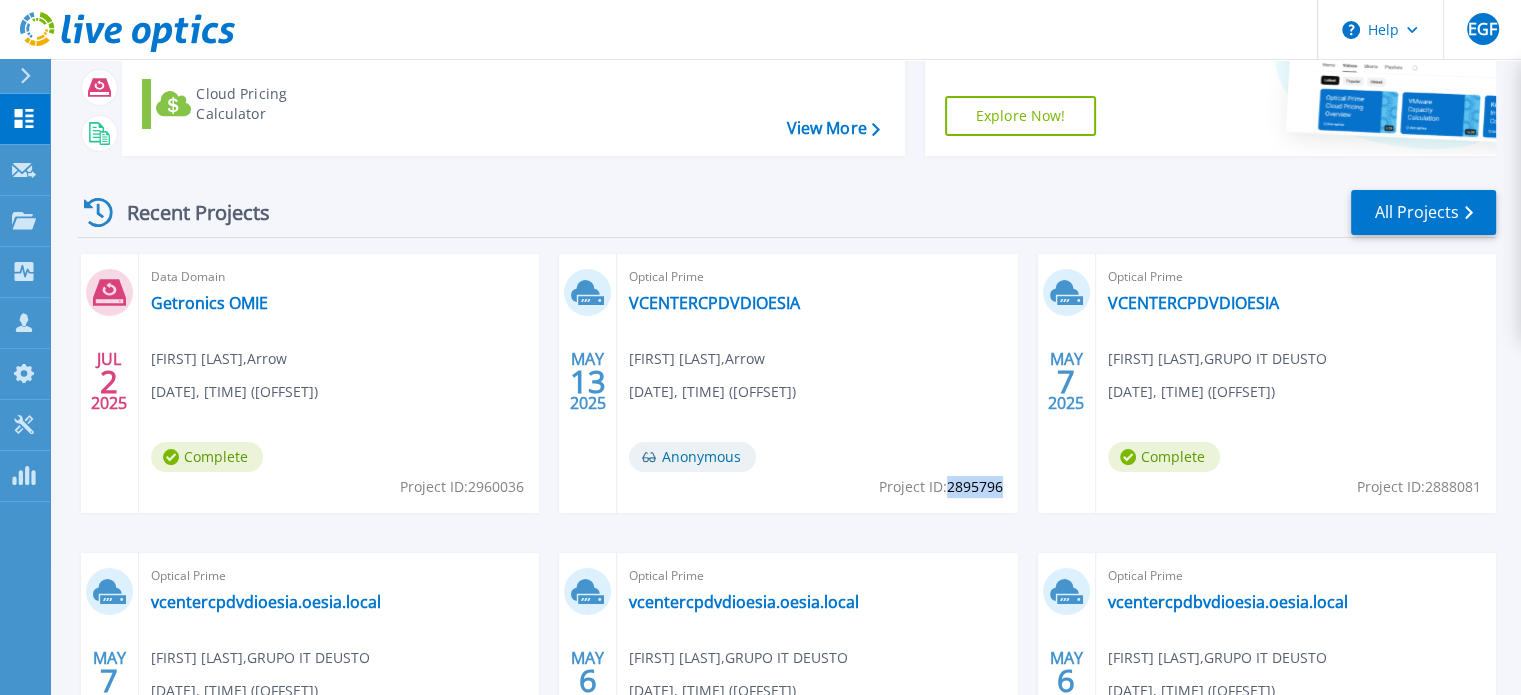 click on "Project ID:  2895796" at bounding box center (462, 487) 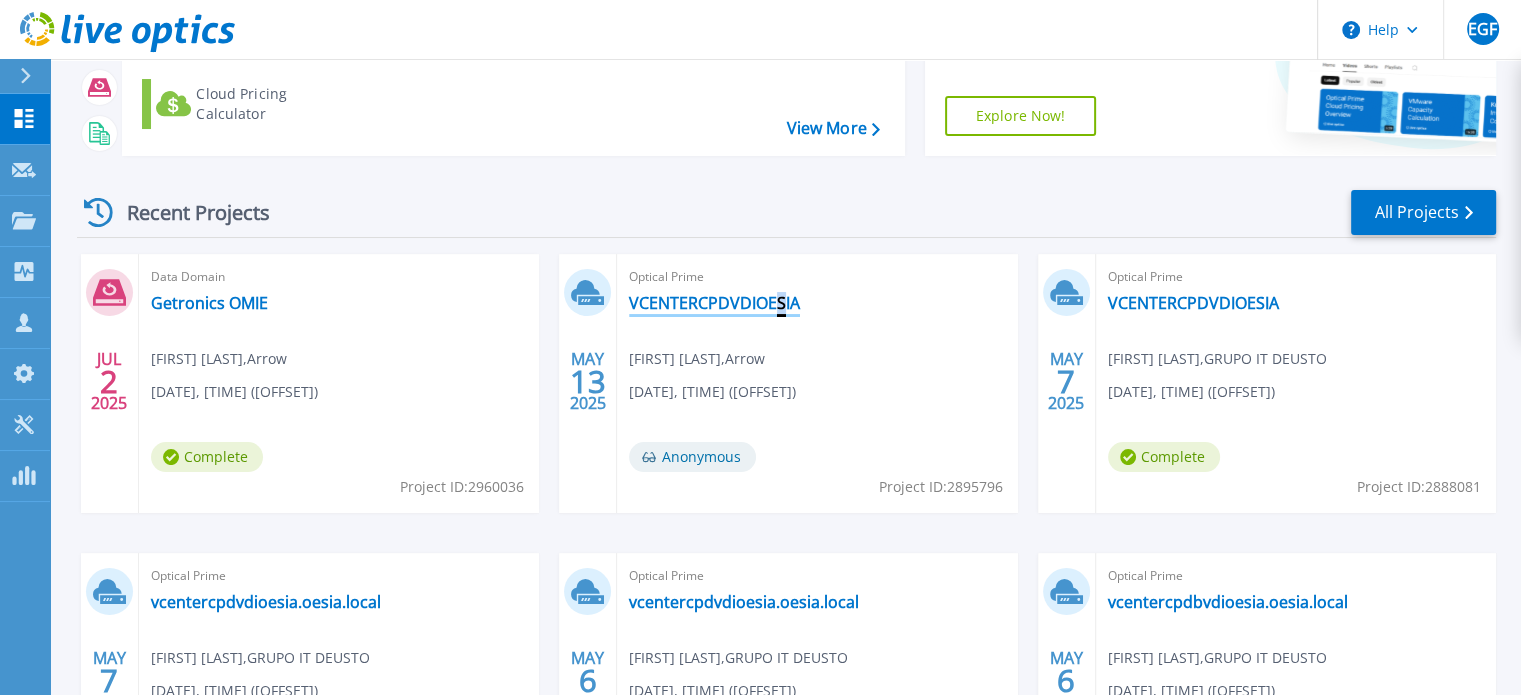 drag, startPoint x: 772, startPoint y: 314, endPoint x: 781, endPoint y: 300, distance: 16.643316 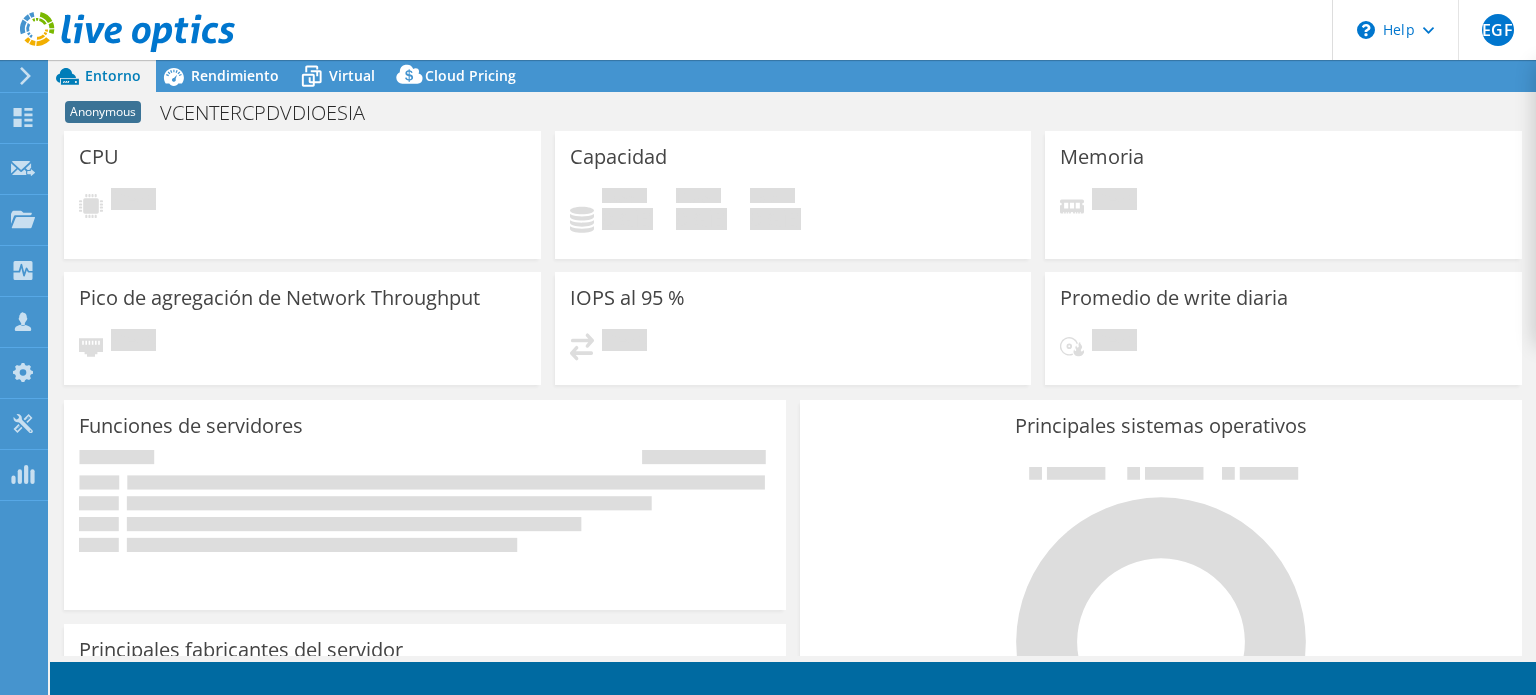 scroll, scrollTop: 0, scrollLeft: 0, axis: both 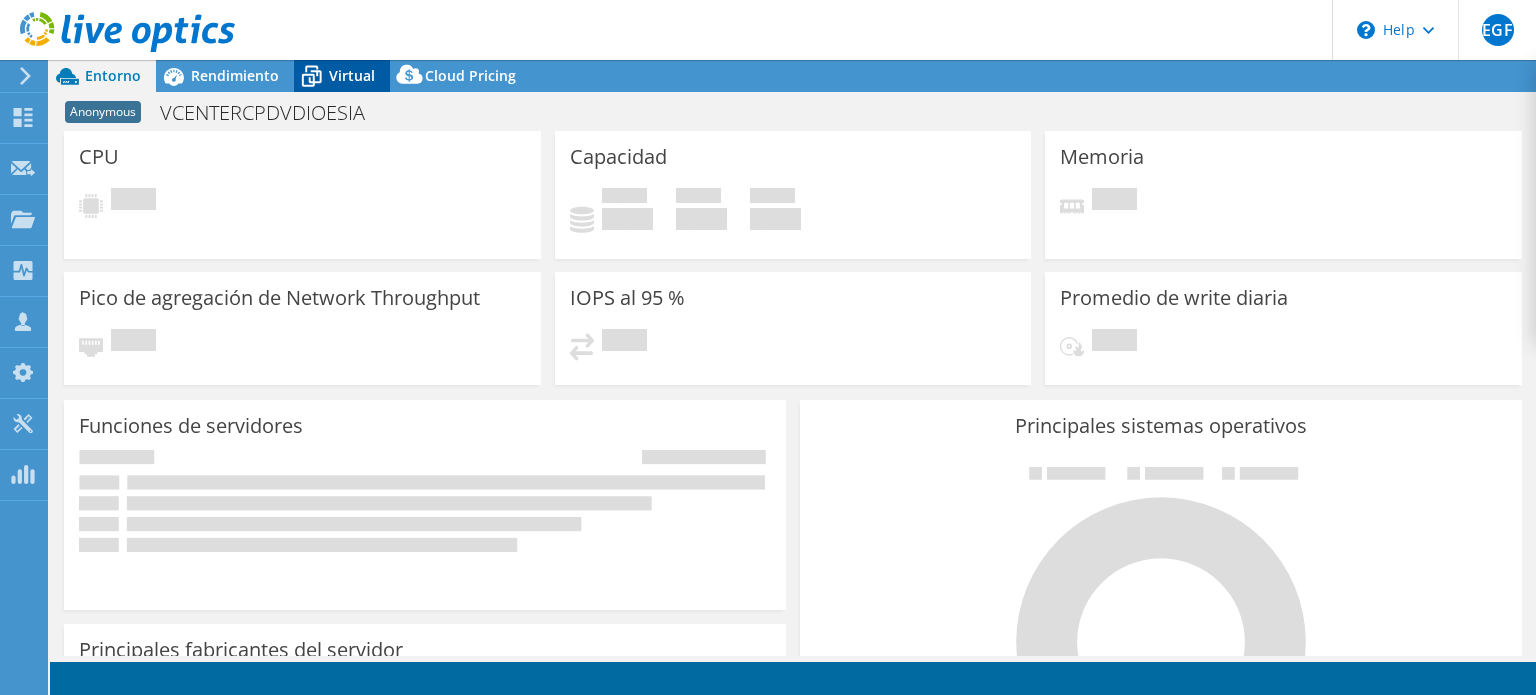 click on "Virtual" at bounding box center (352, 75) 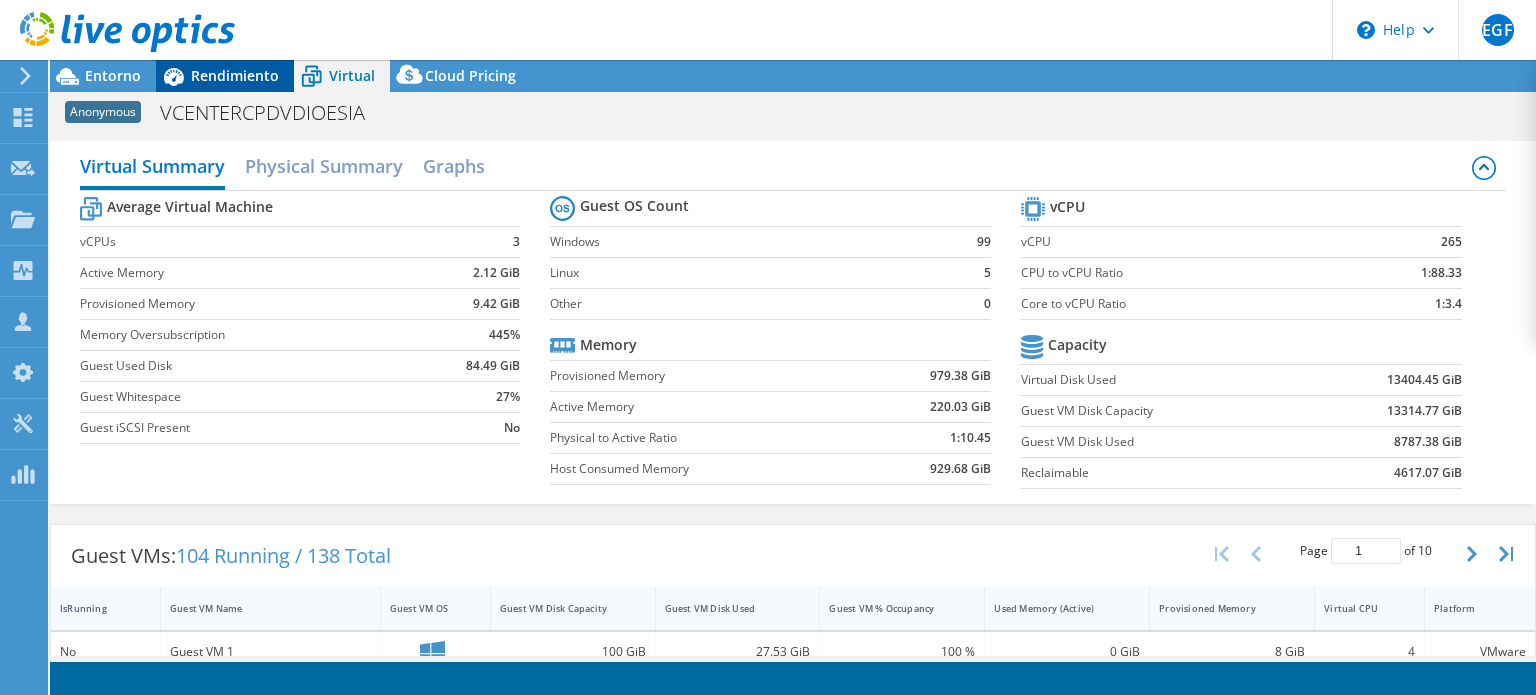 click on "Rendimiento" at bounding box center [235, 75] 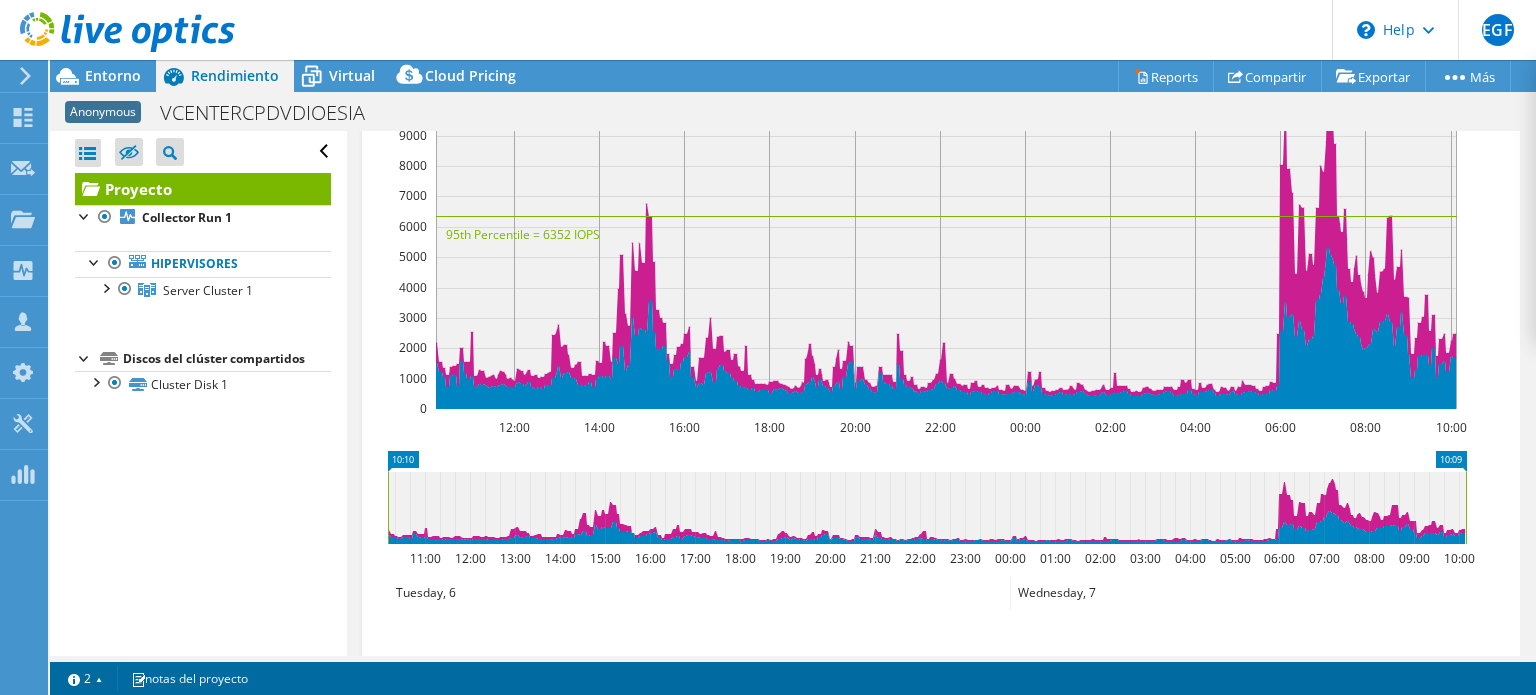 scroll, scrollTop: 724, scrollLeft: 0, axis: vertical 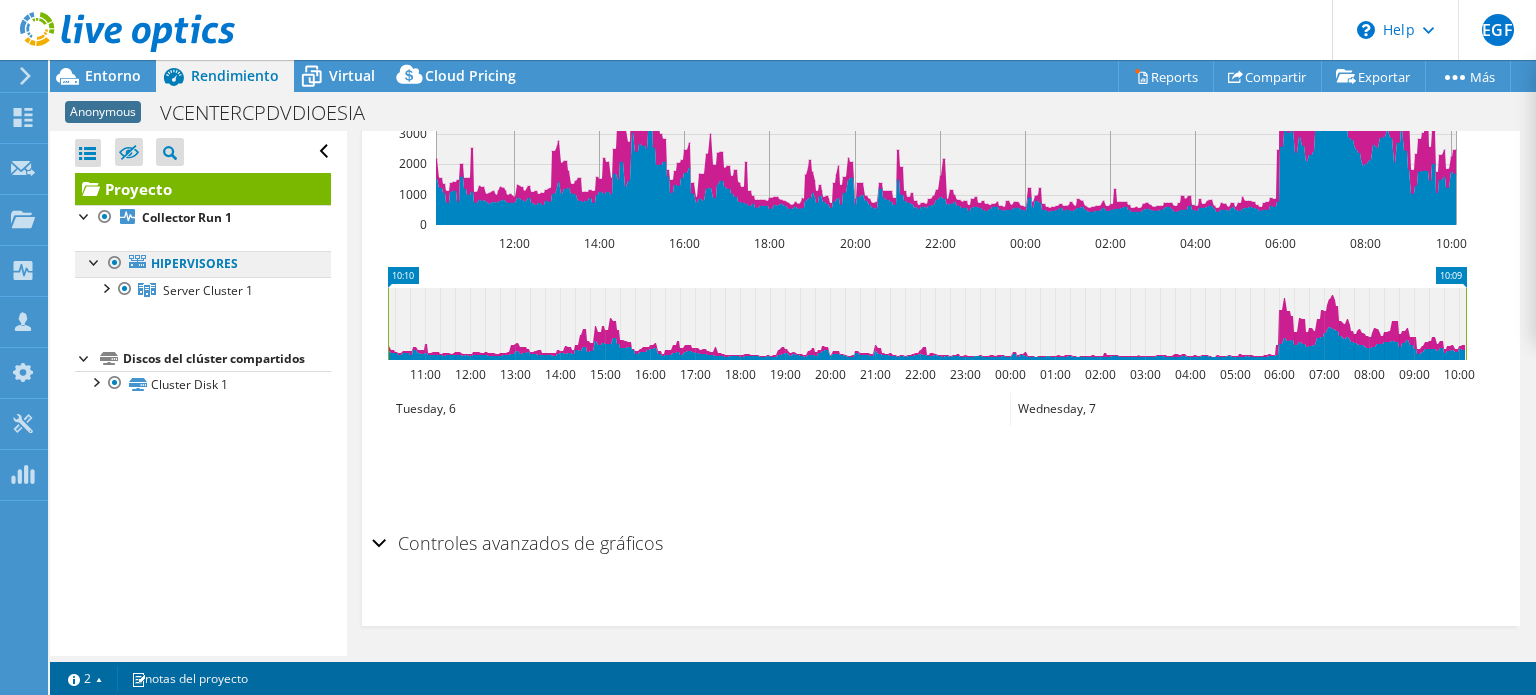 click on "Hipervisores" at bounding box center (203, 264) 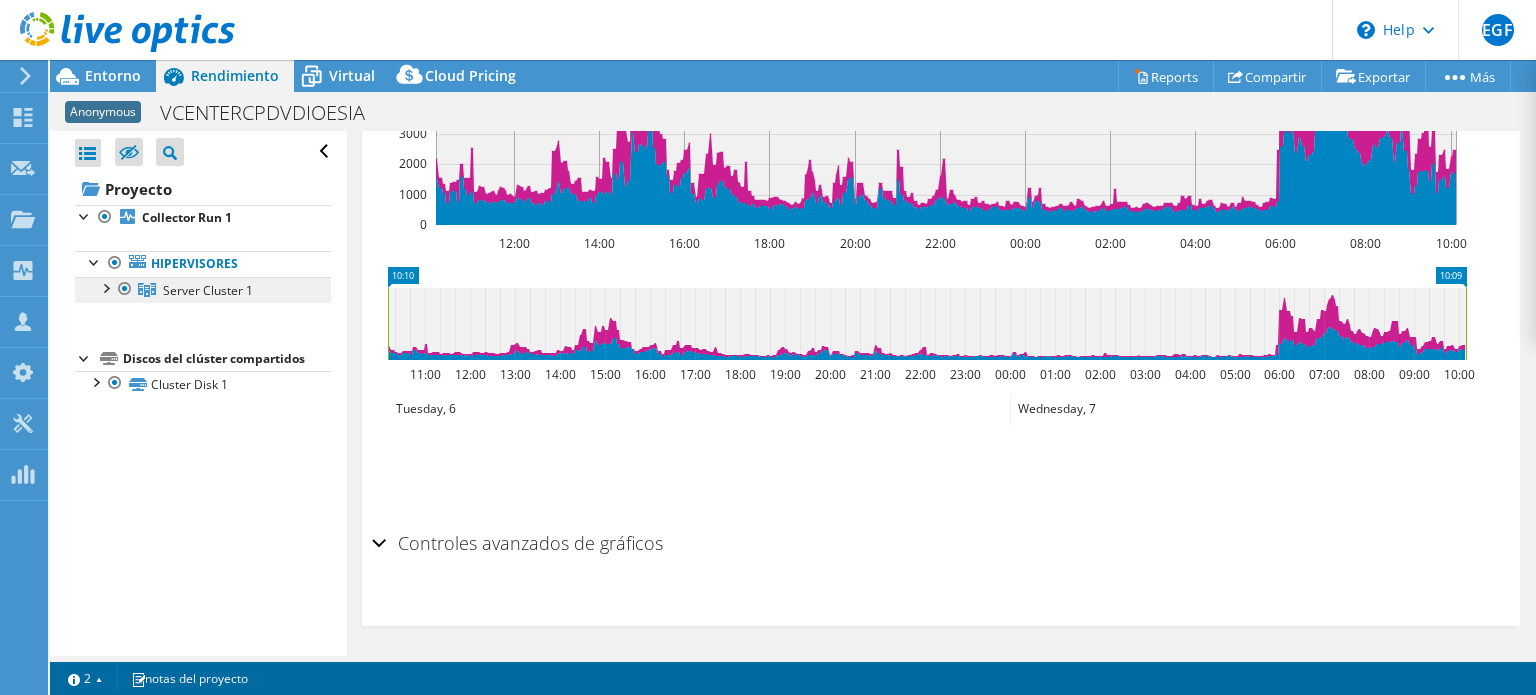 click on "Server Cluster 1" at bounding box center (208, 290) 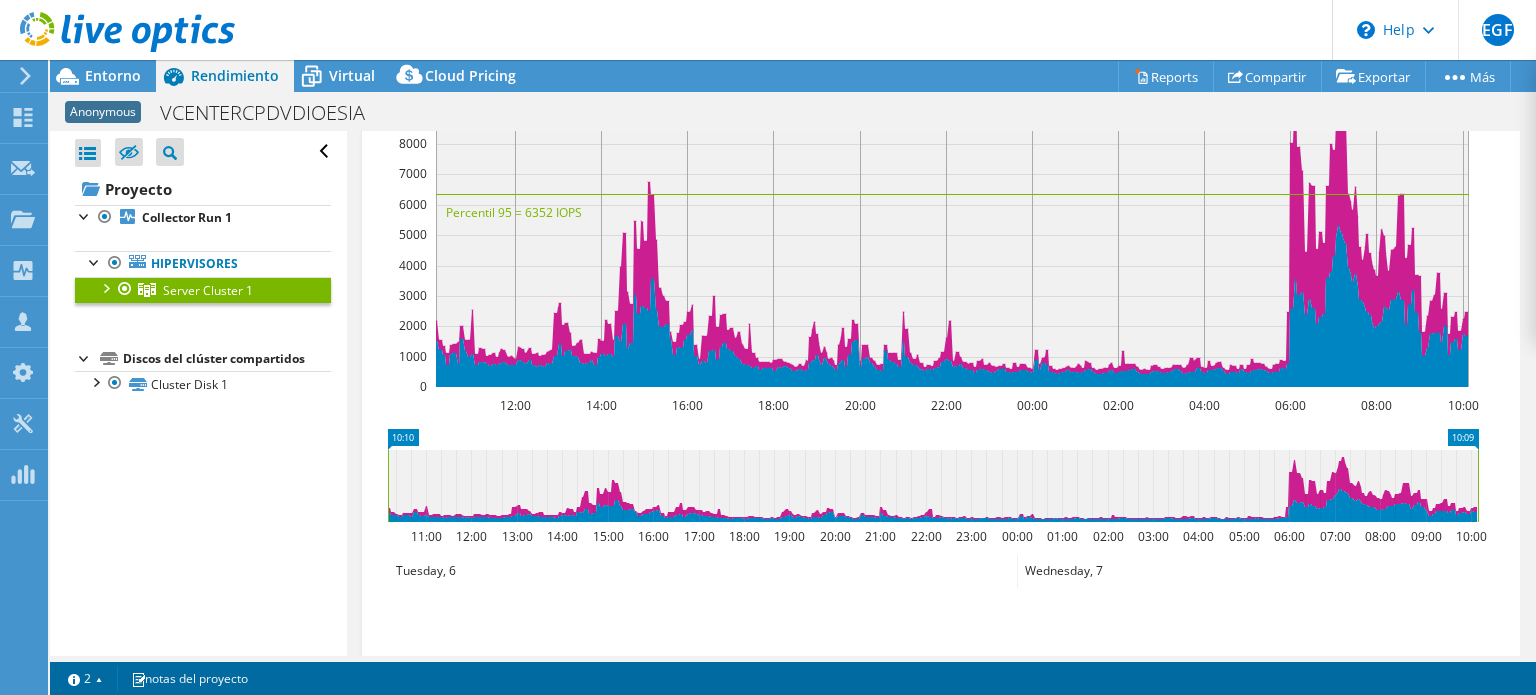 scroll, scrollTop: 669, scrollLeft: 0, axis: vertical 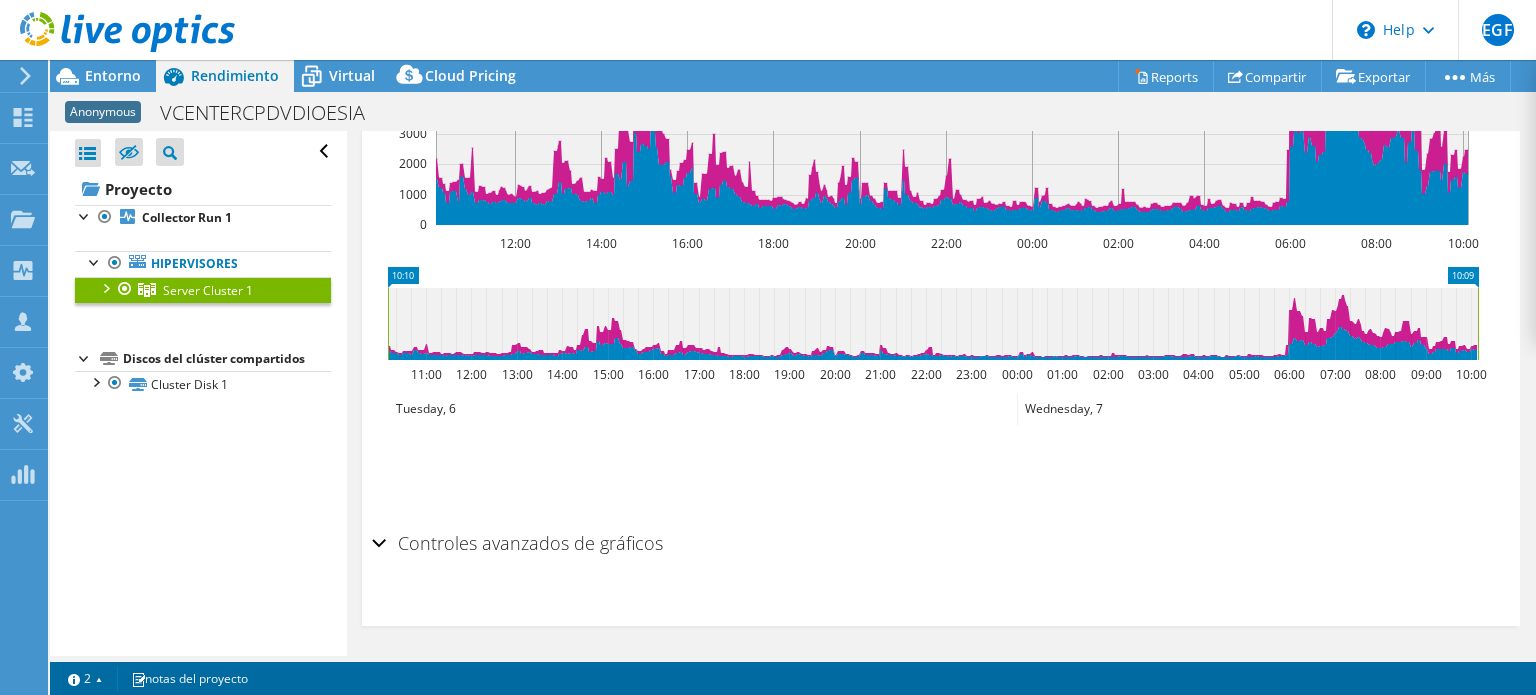 click on "Controles avanzados de gráficos" at bounding box center (517, 543) 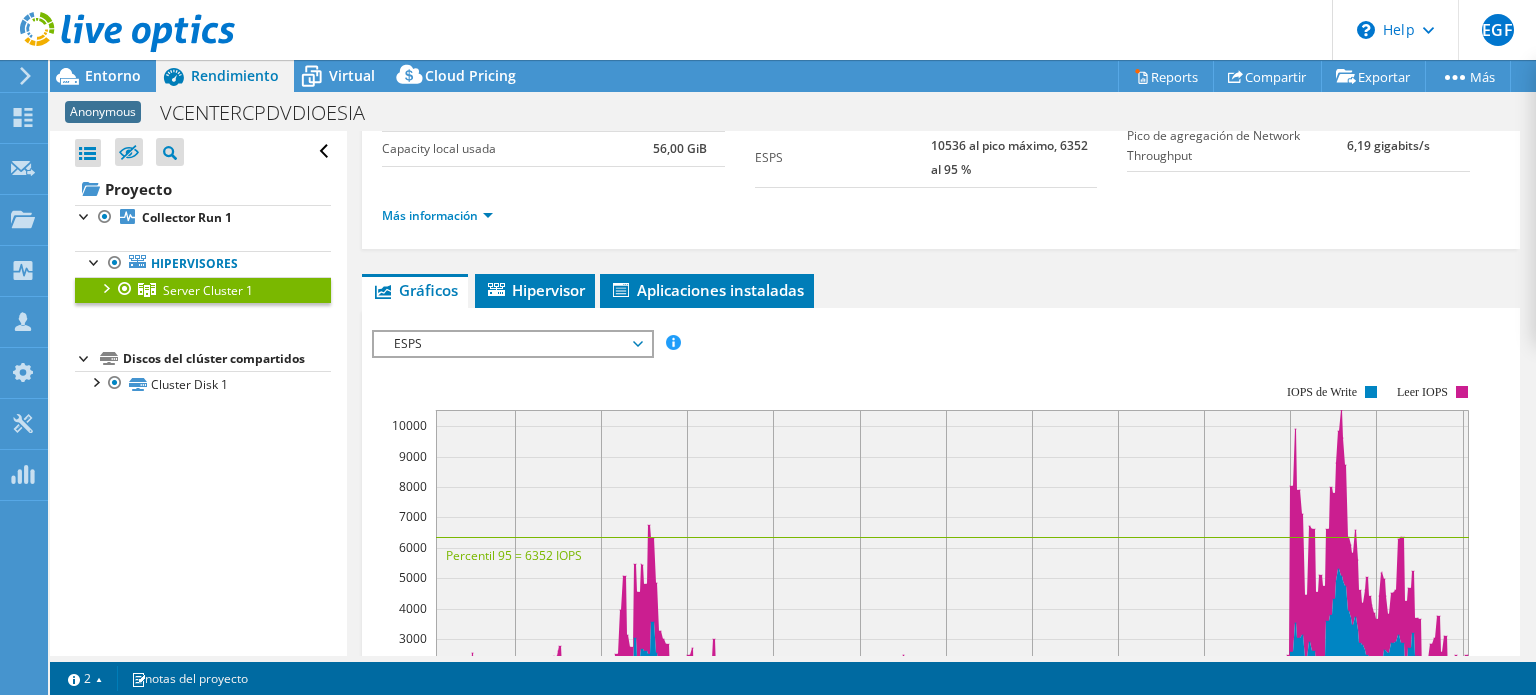 scroll, scrollTop: 0, scrollLeft: 0, axis: both 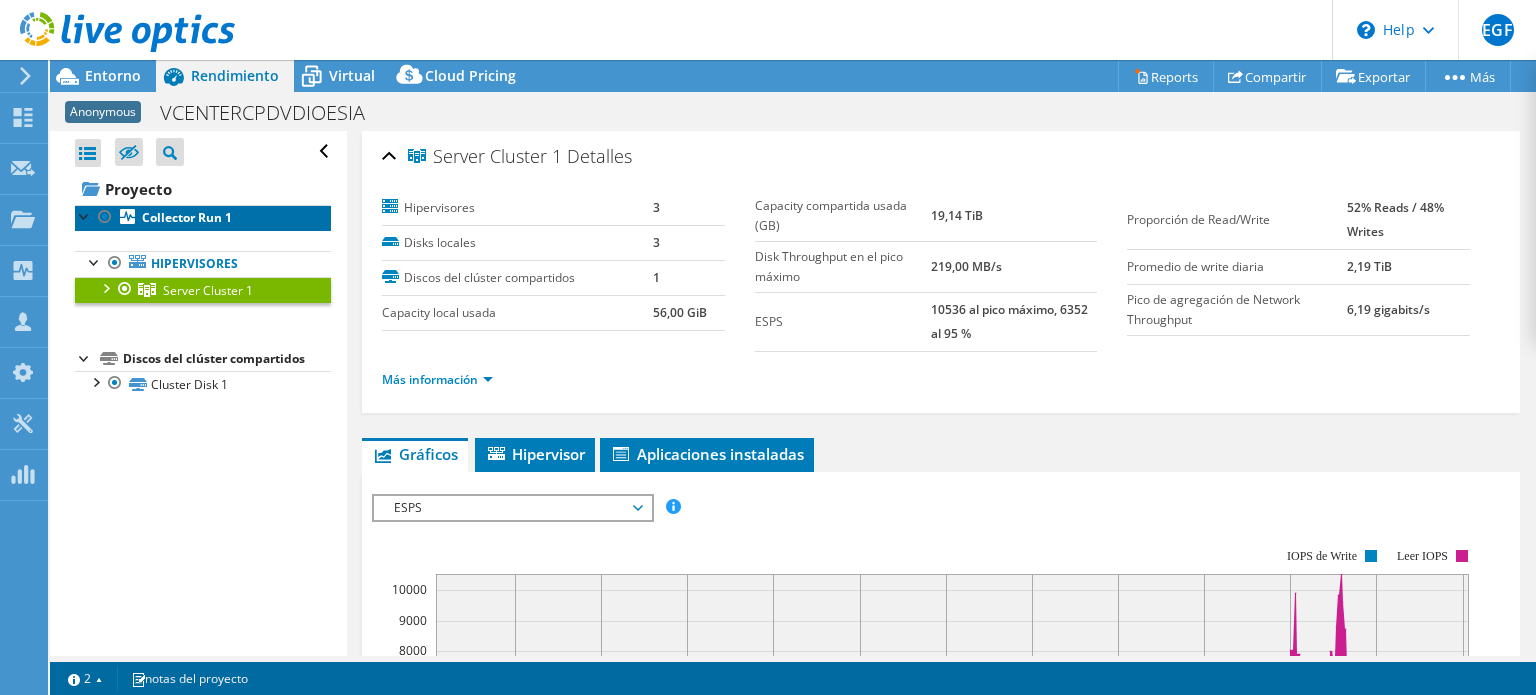 click on "Collector Run 1" at bounding box center (187, 217) 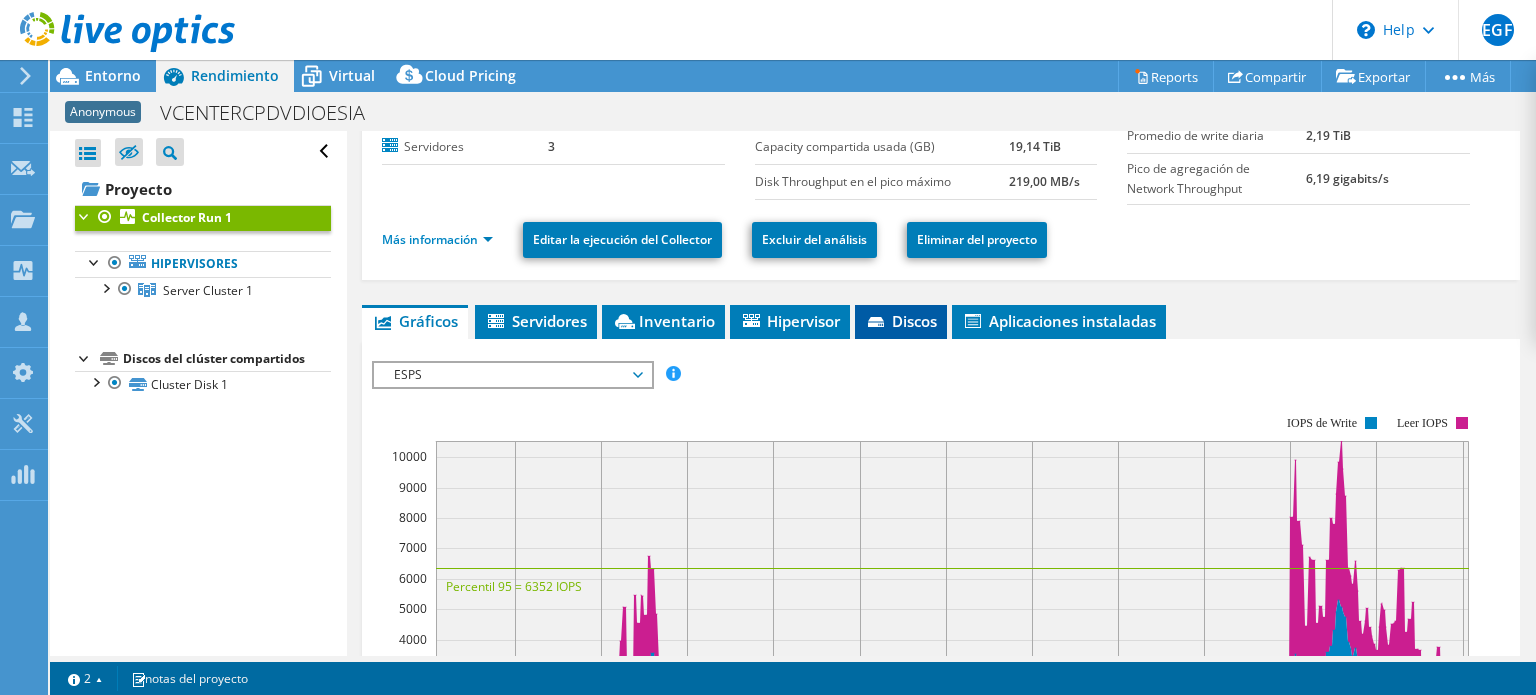 scroll, scrollTop: 164, scrollLeft: 0, axis: vertical 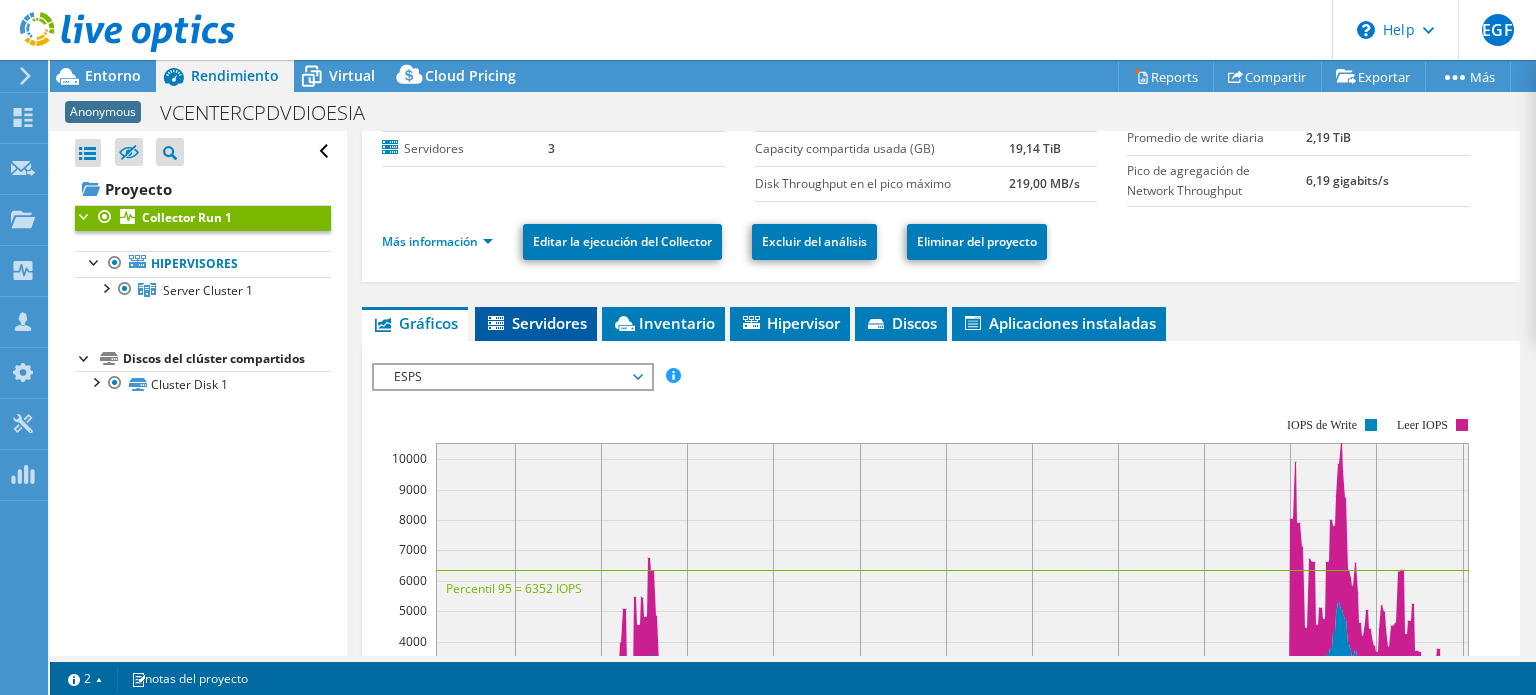 click on "Servidores" at bounding box center [536, 323] 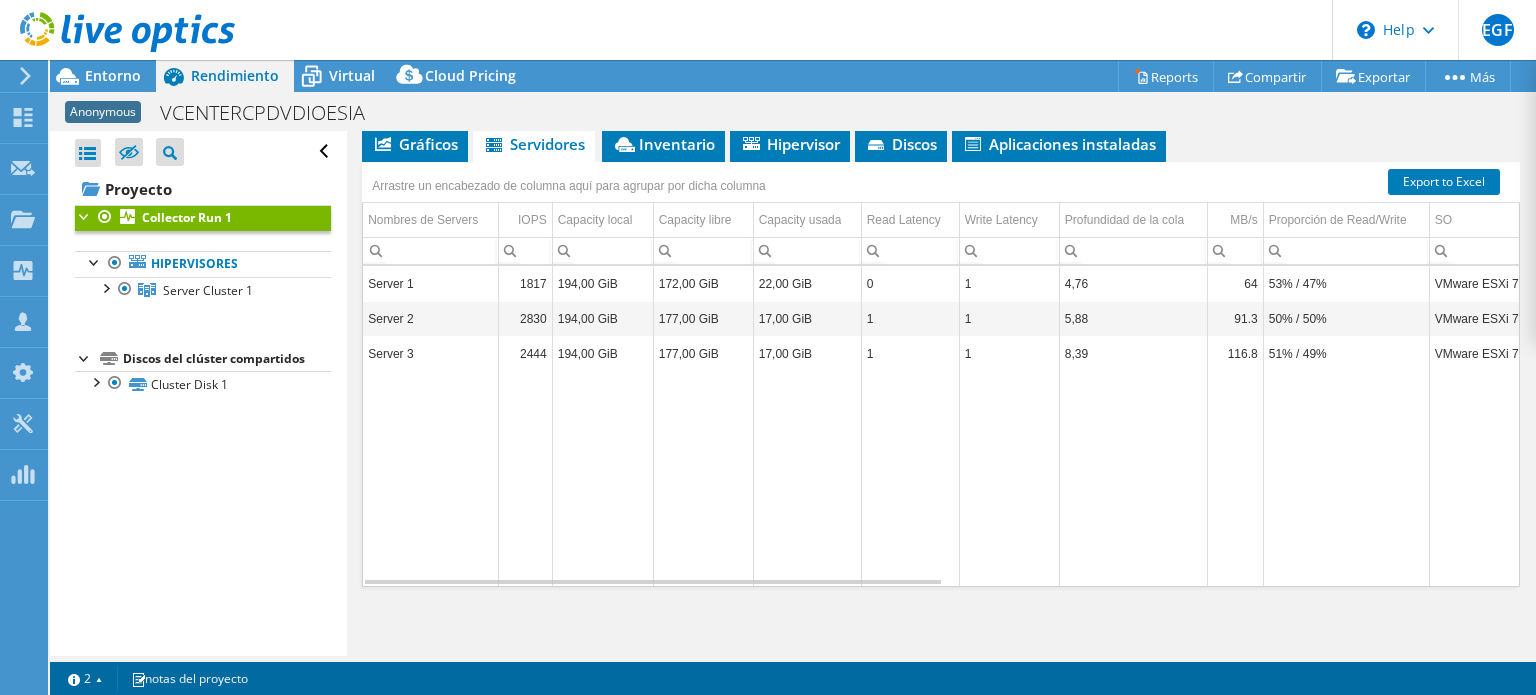scroll, scrollTop: 347, scrollLeft: 0, axis: vertical 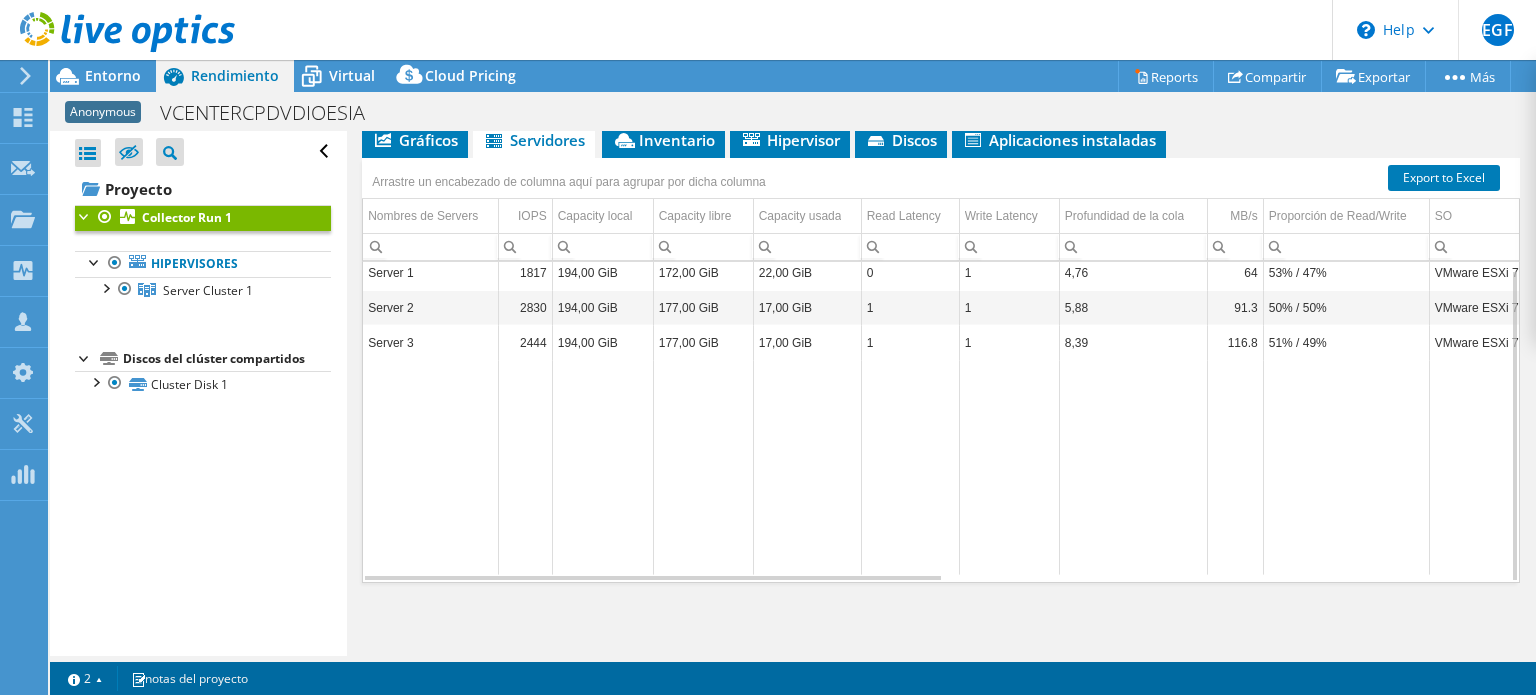 click at bounding box center [910, 467] 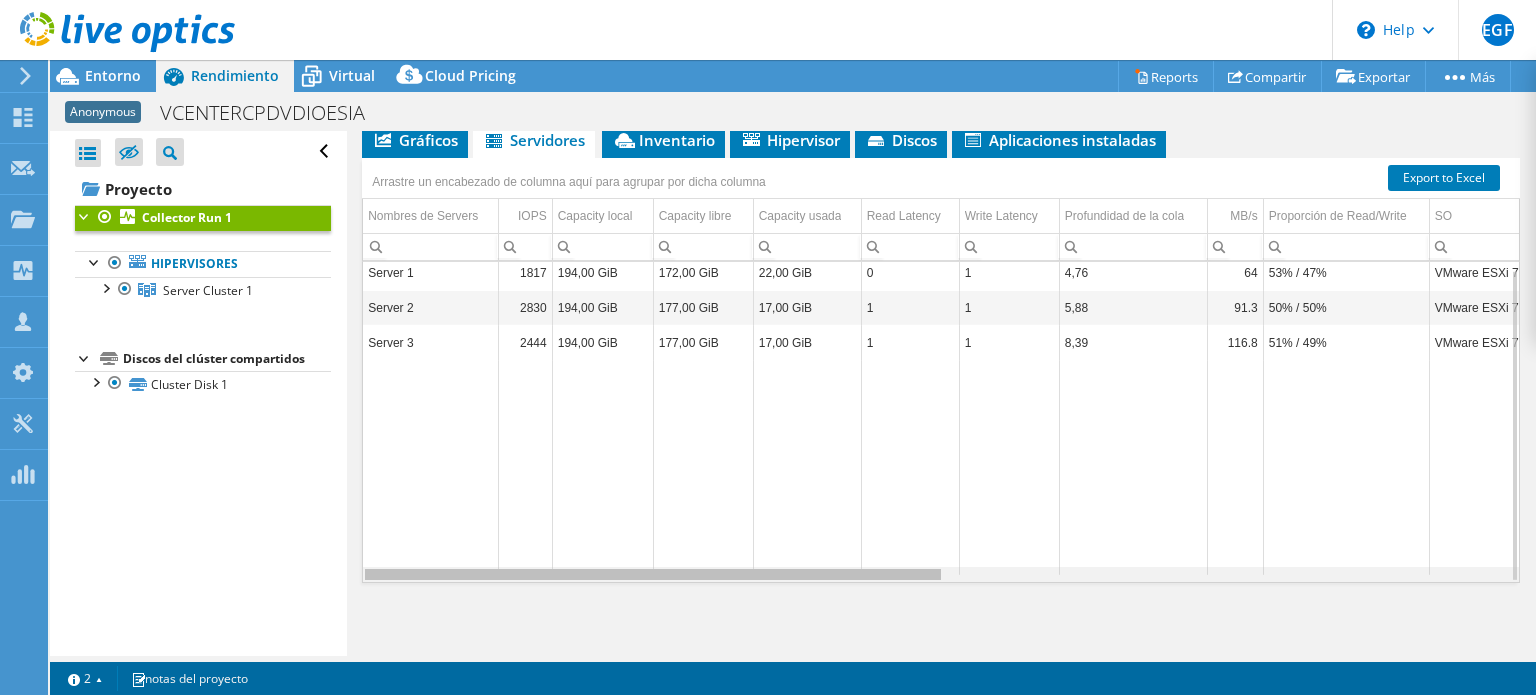 scroll, scrollTop: 7, scrollLeft: 24, axis: both 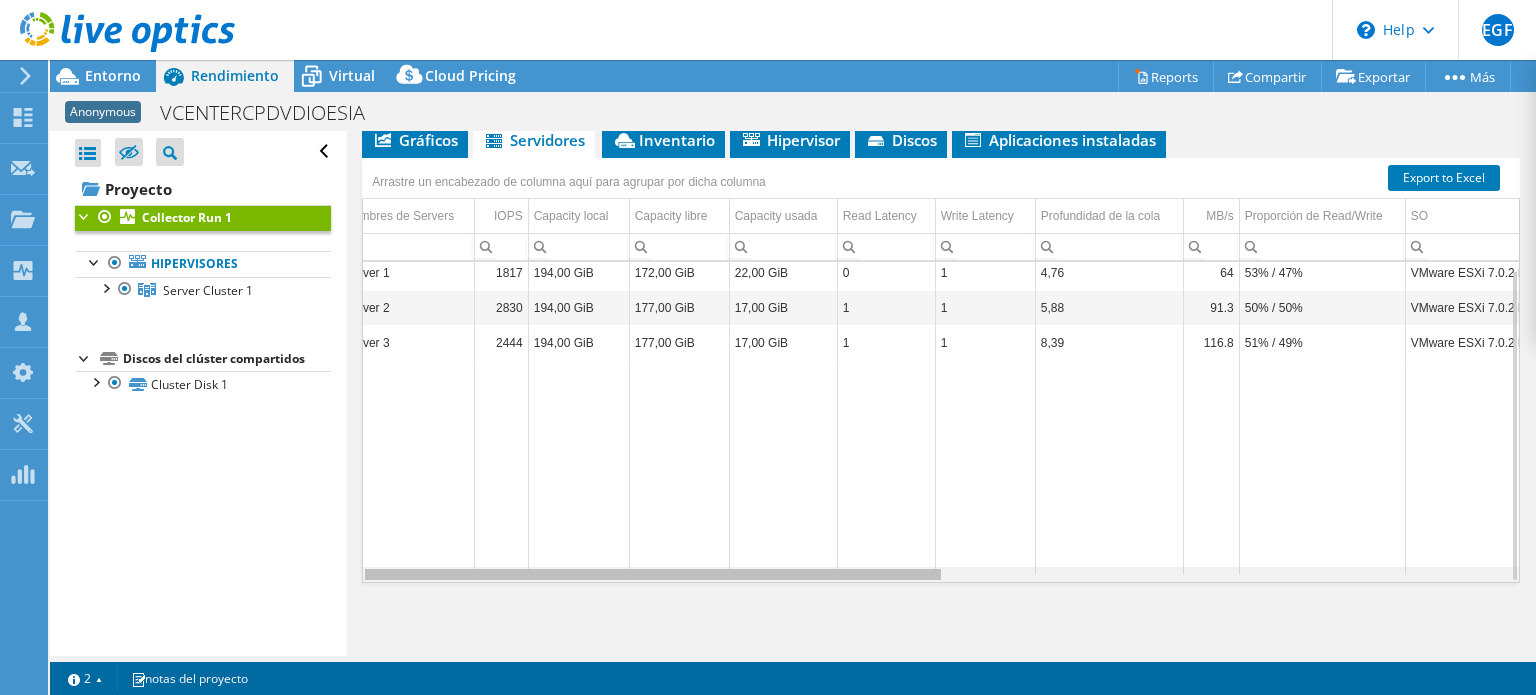 drag, startPoint x: 918, startPoint y: 577, endPoint x: 941, endPoint y: 571, distance: 23.769728 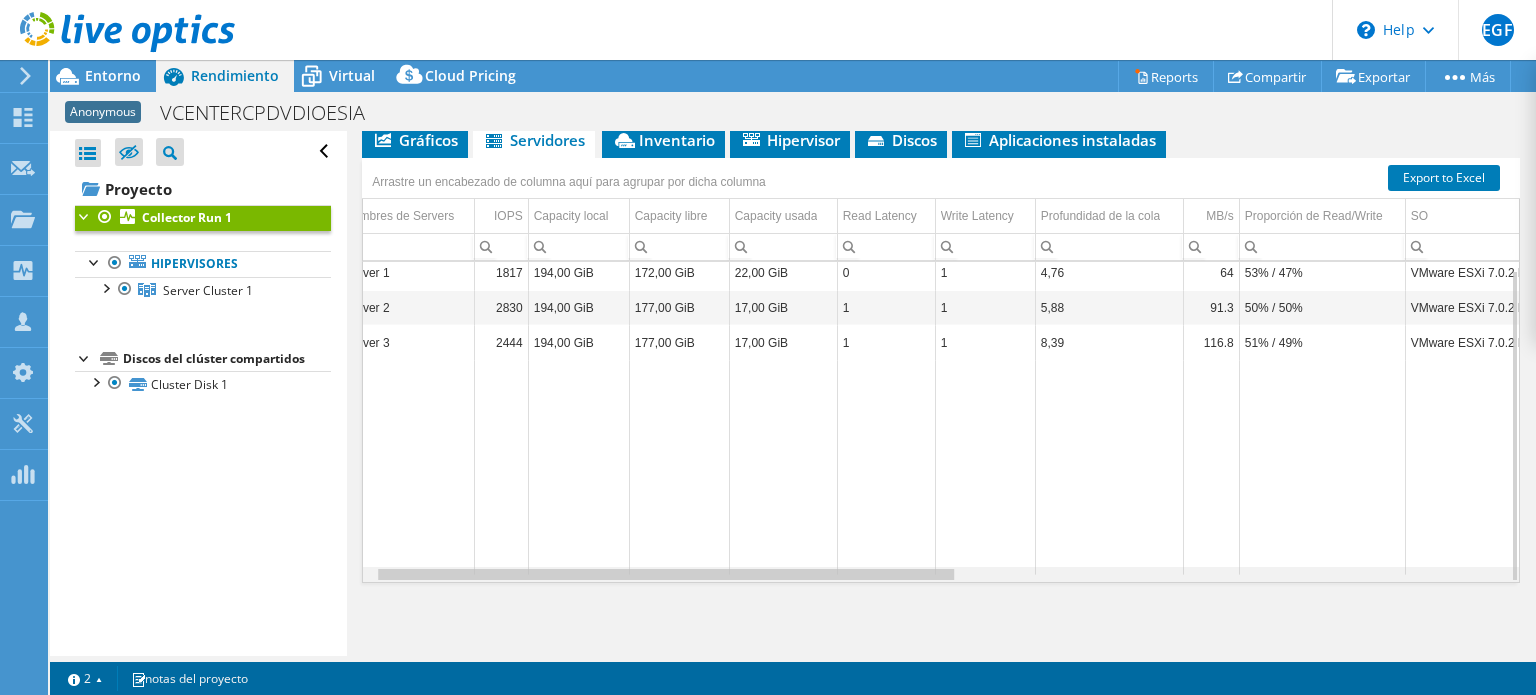 scroll, scrollTop: 7, scrollLeft: 26, axis: both 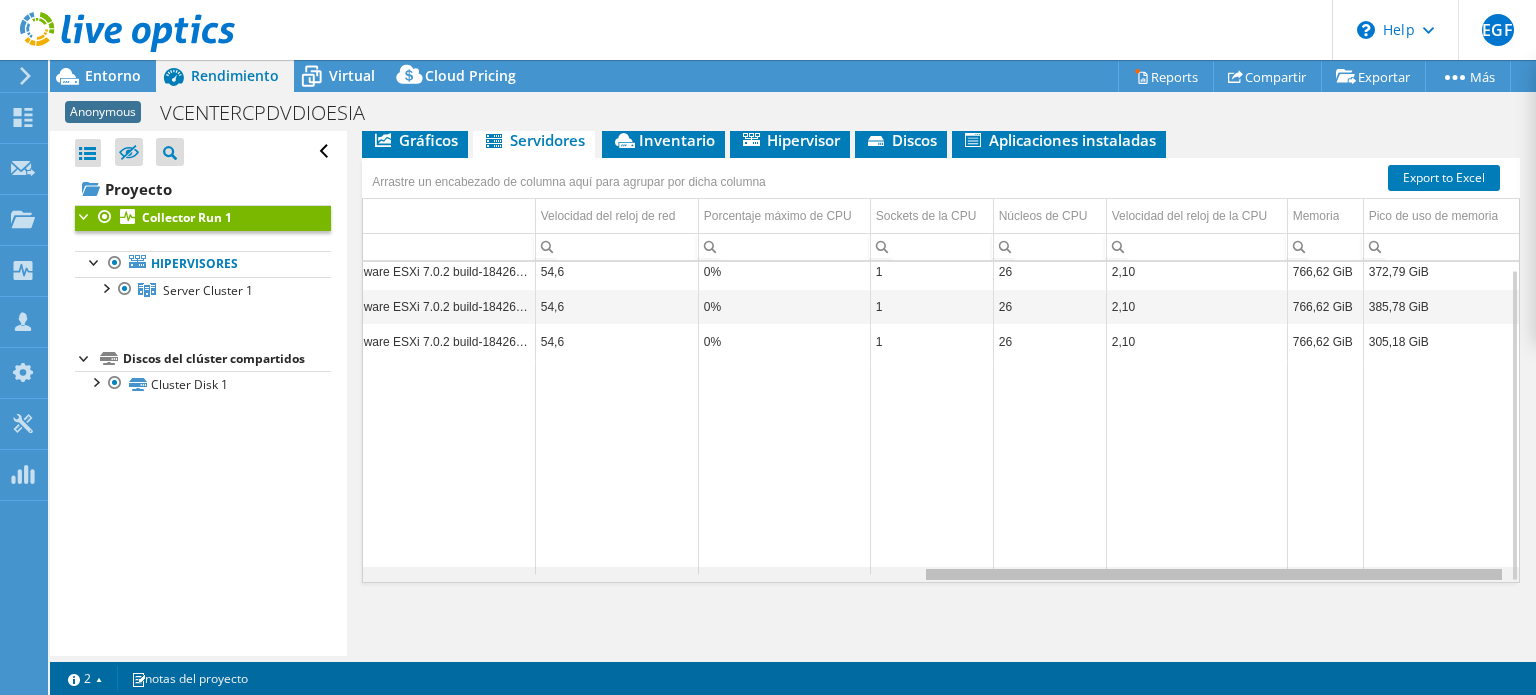 drag, startPoint x: 941, startPoint y: 571, endPoint x: 1535, endPoint y: 537, distance: 594.9723 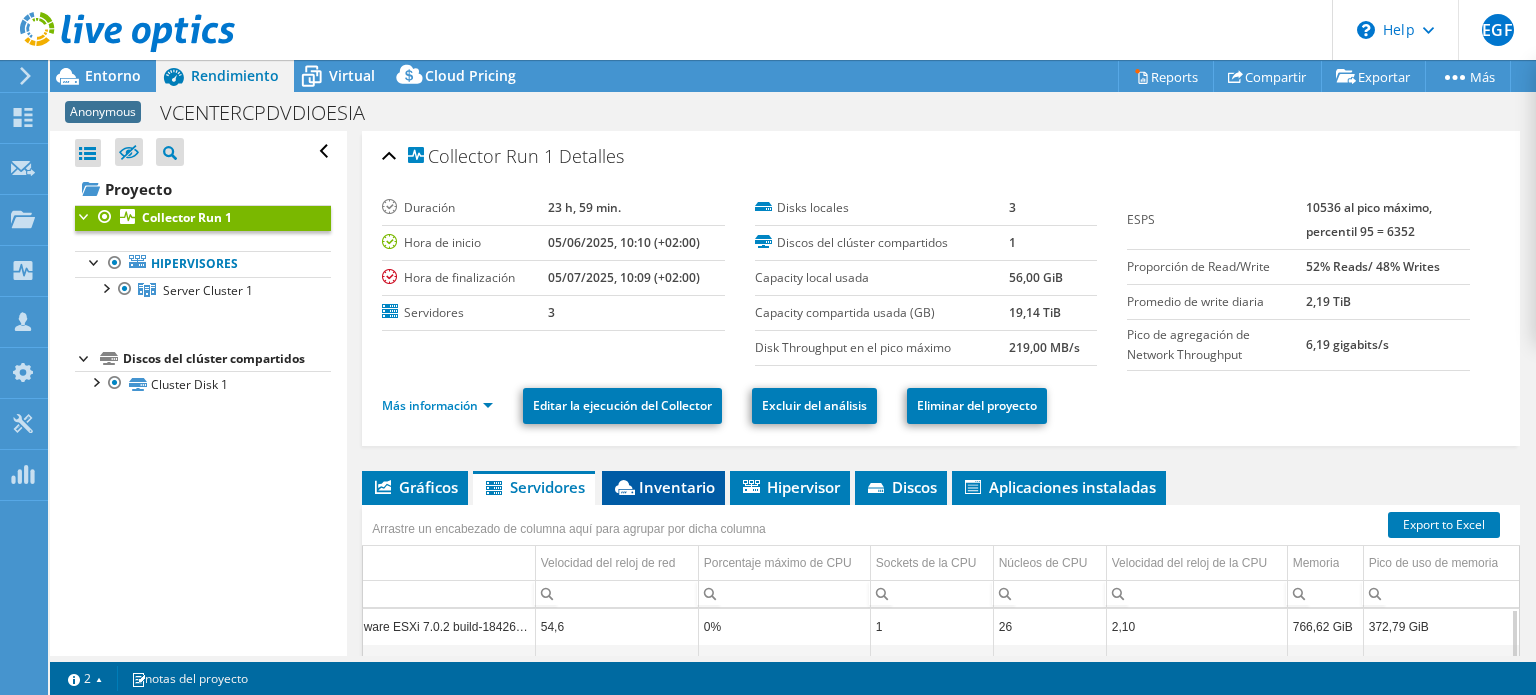 click on "Inventario" at bounding box center [663, 488] 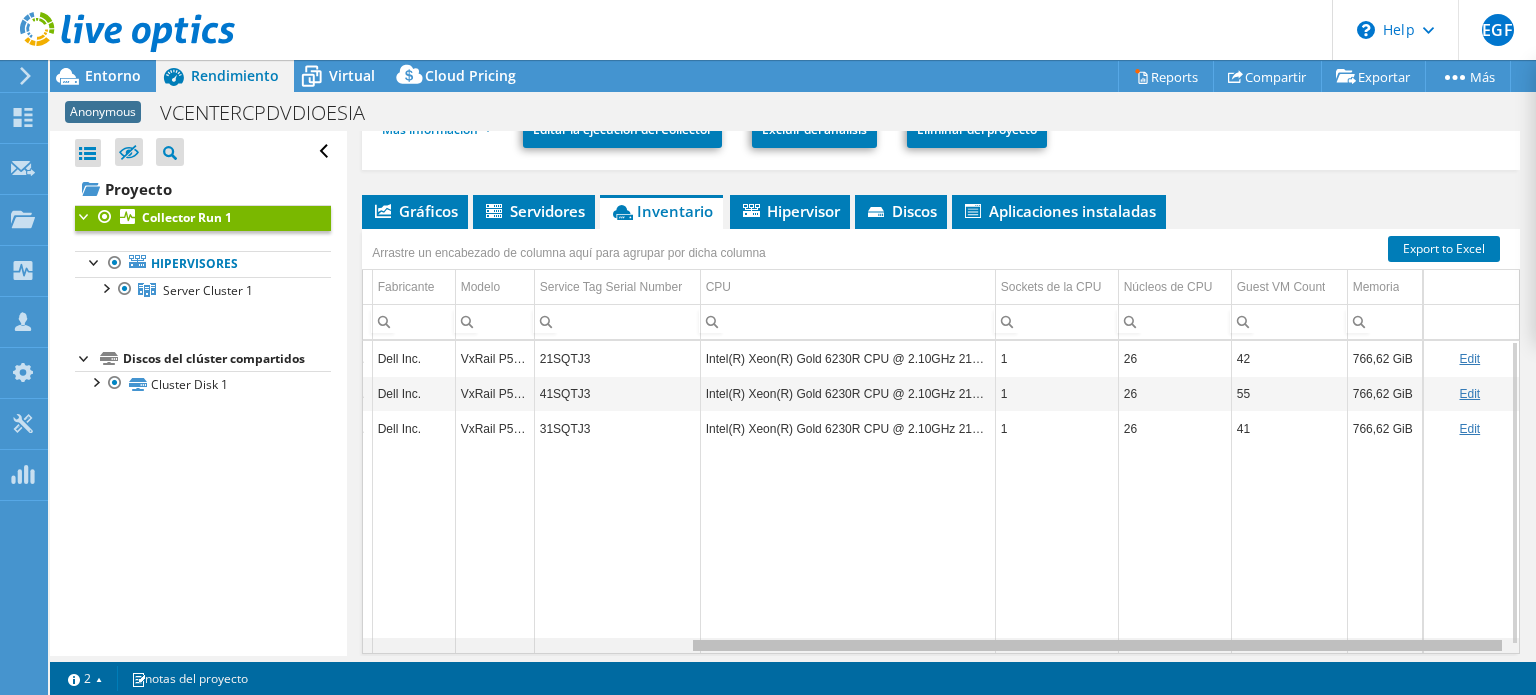 drag, startPoint x: 907, startPoint y: 645, endPoint x: 1124, endPoint y: 671, distance: 218.55205 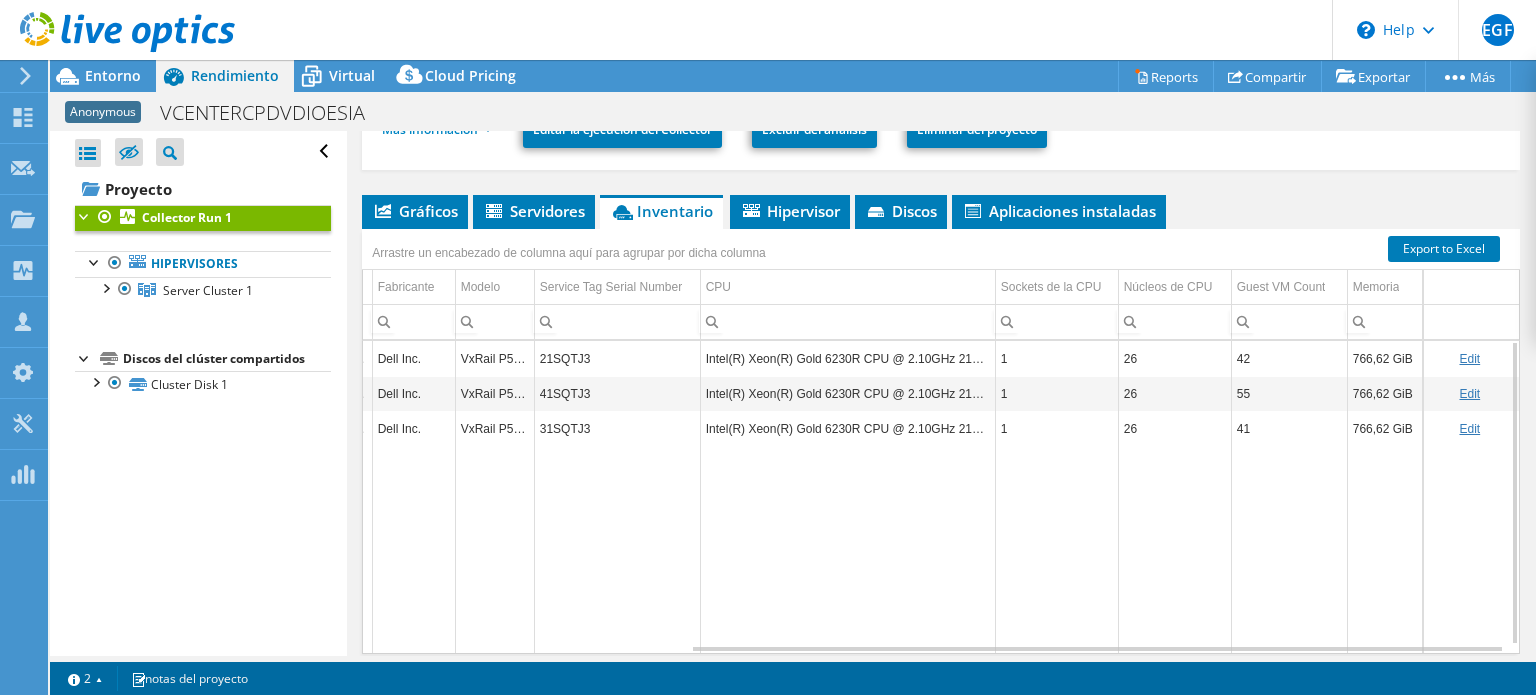 click on "21SQTJ3" at bounding box center [617, 358] 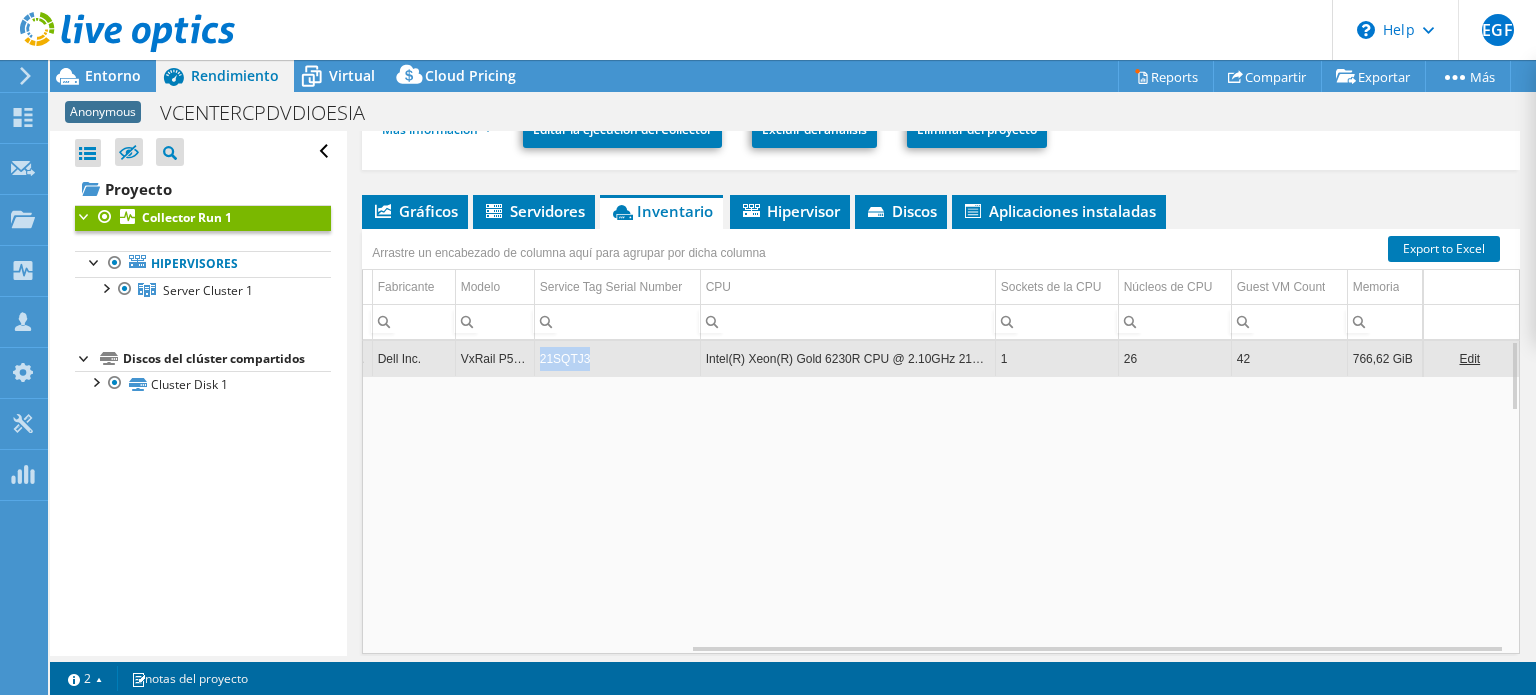 click on "21SQTJ3" at bounding box center (617, 358) 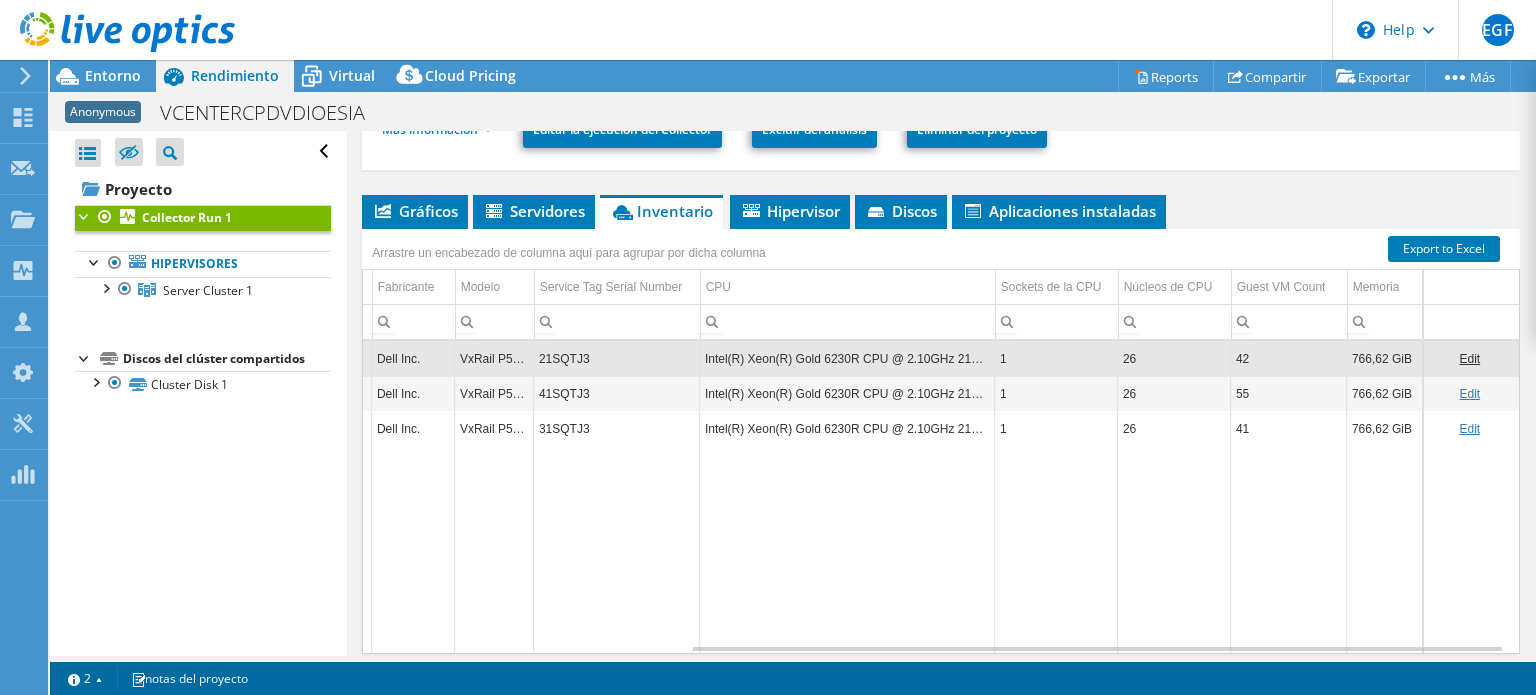 click on "21SQTJ3" at bounding box center [616, 358] 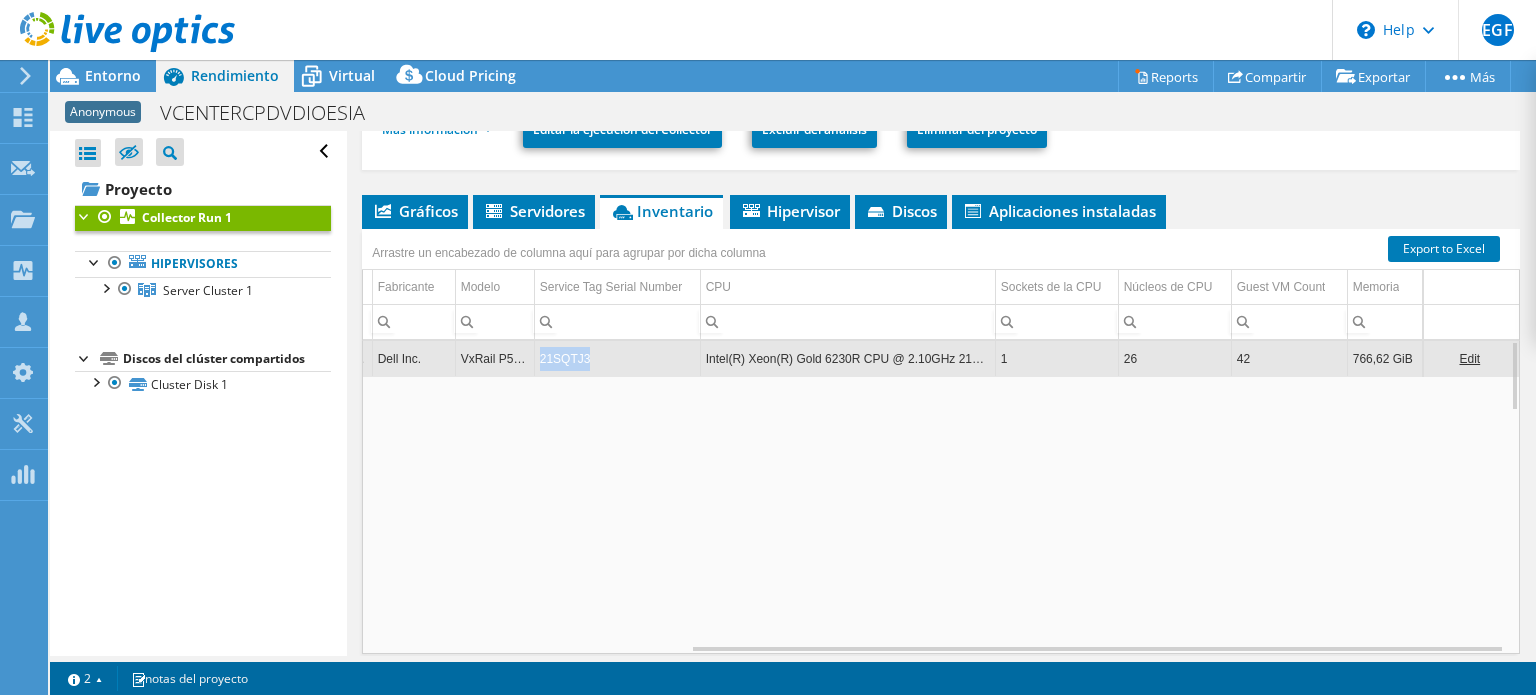 click on "21SQTJ3" at bounding box center (617, 358) 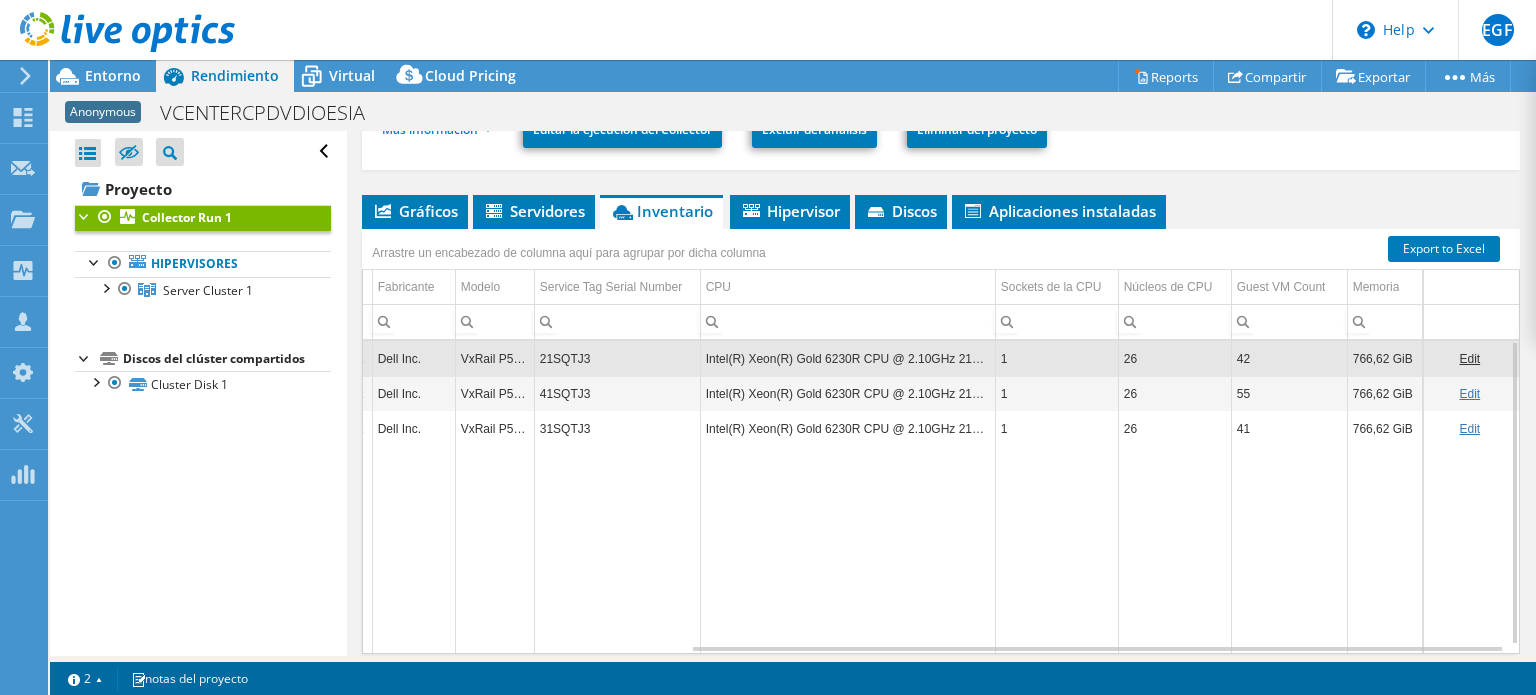 click on "21SQTJ3" at bounding box center [617, 358] 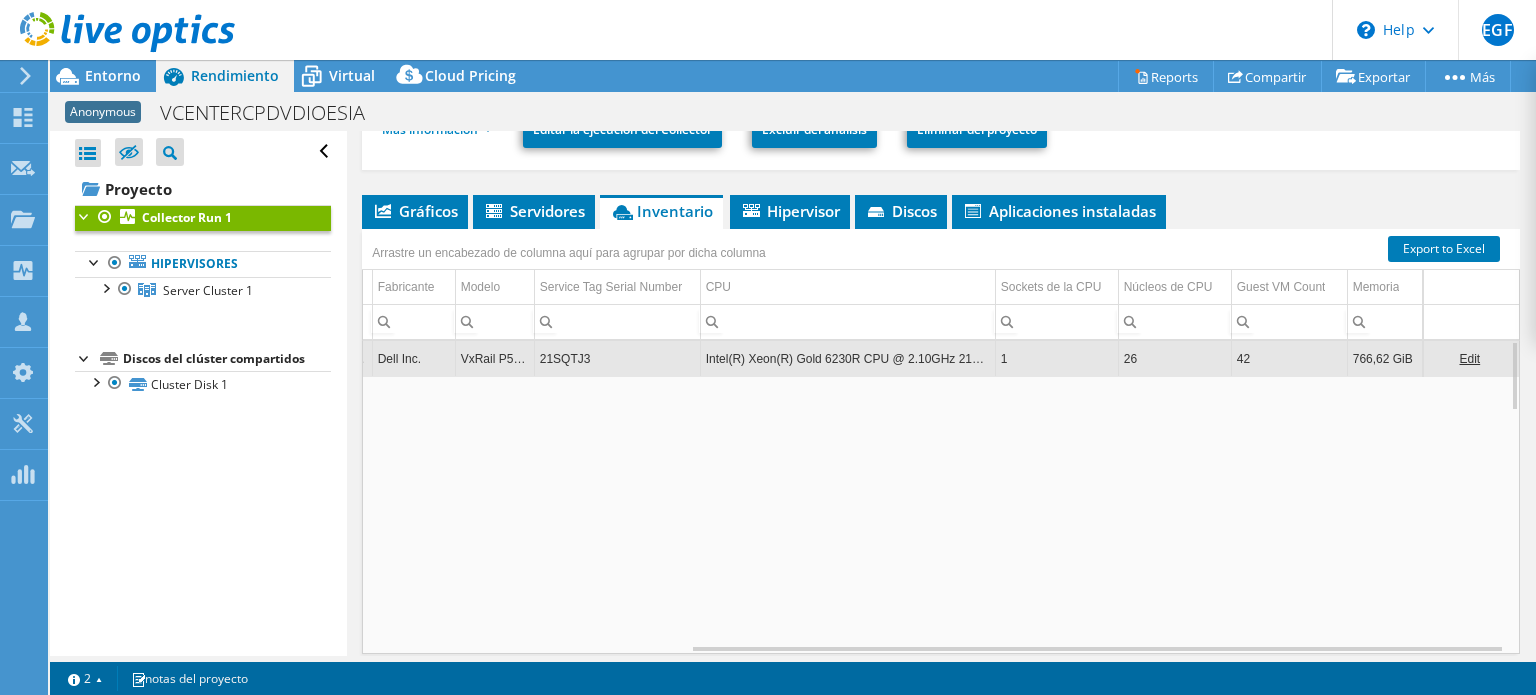 click on "21SQTJ3" at bounding box center [617, 358] 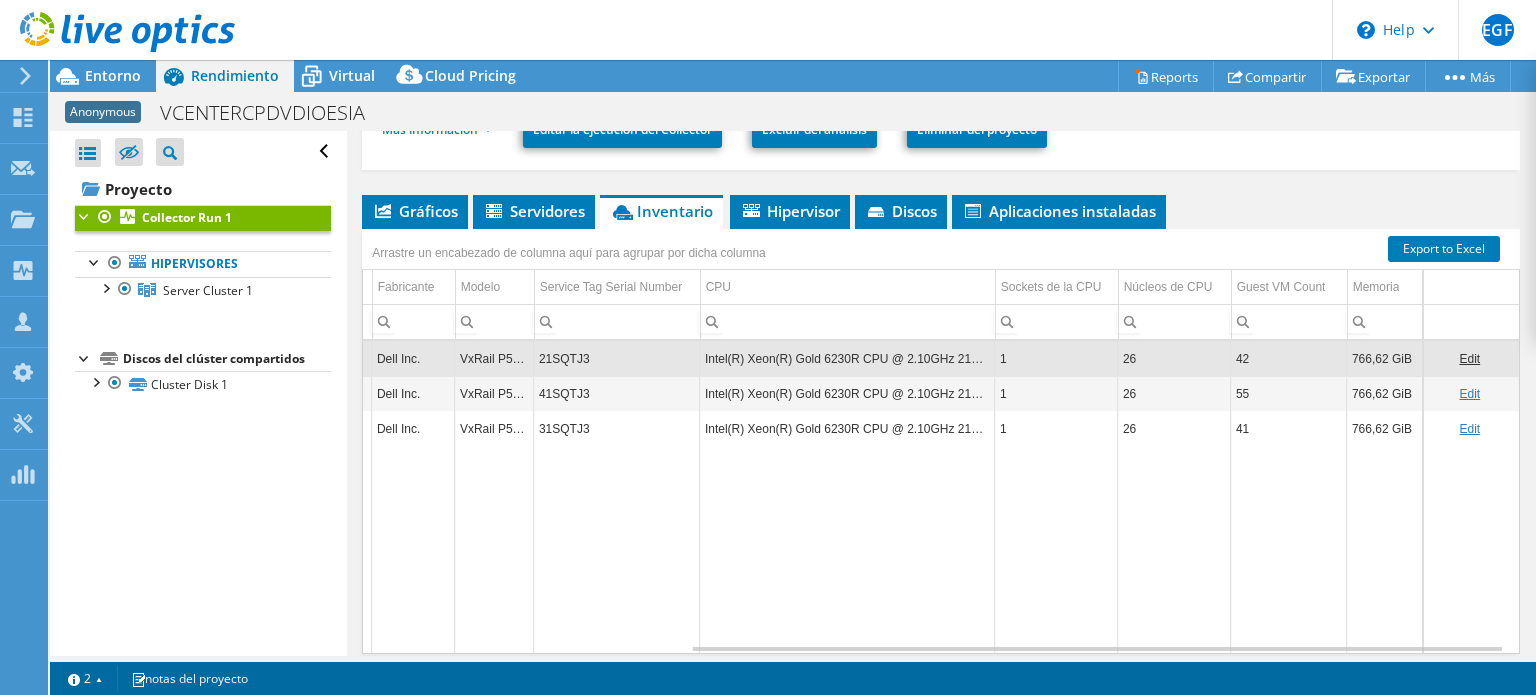 click on "21SQTJ3" at bounding box center (616, 358) 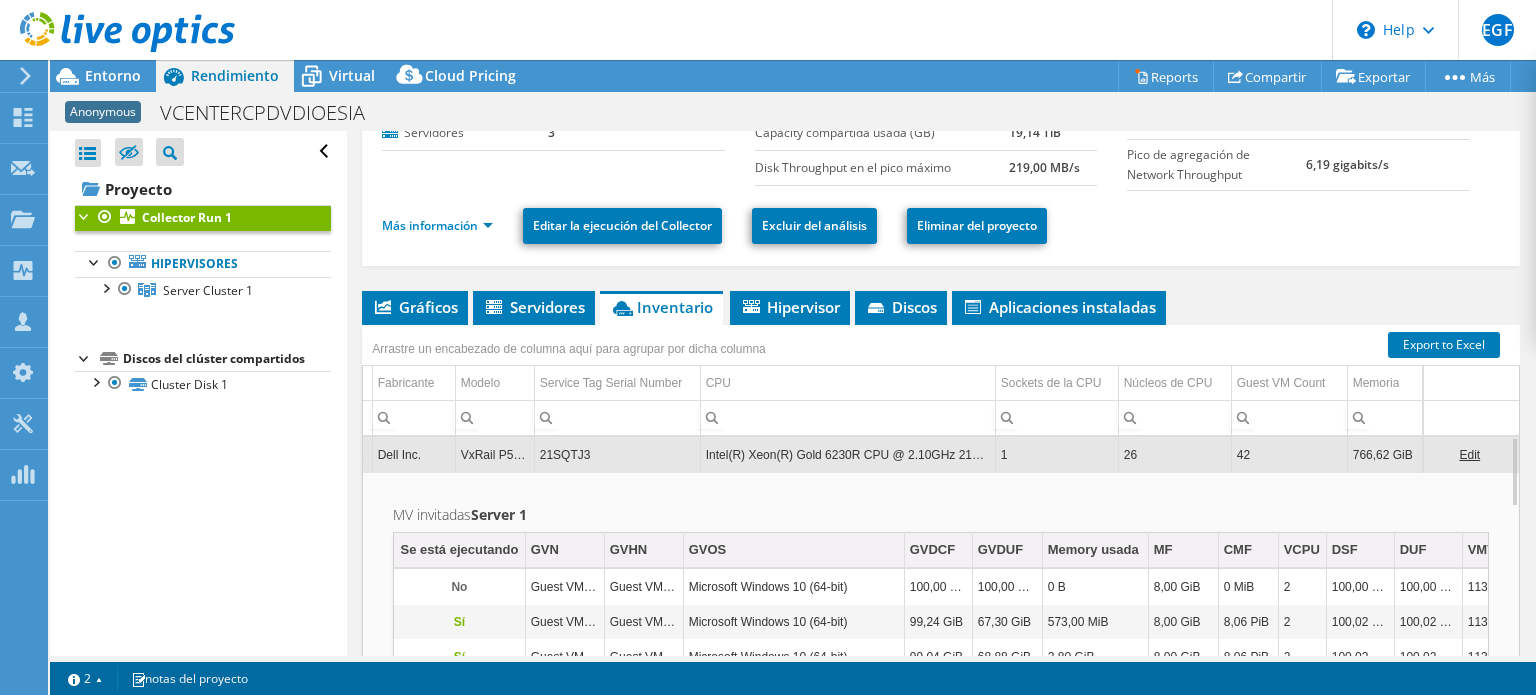 click on "Server 1" at bounding box center (499, 514) 